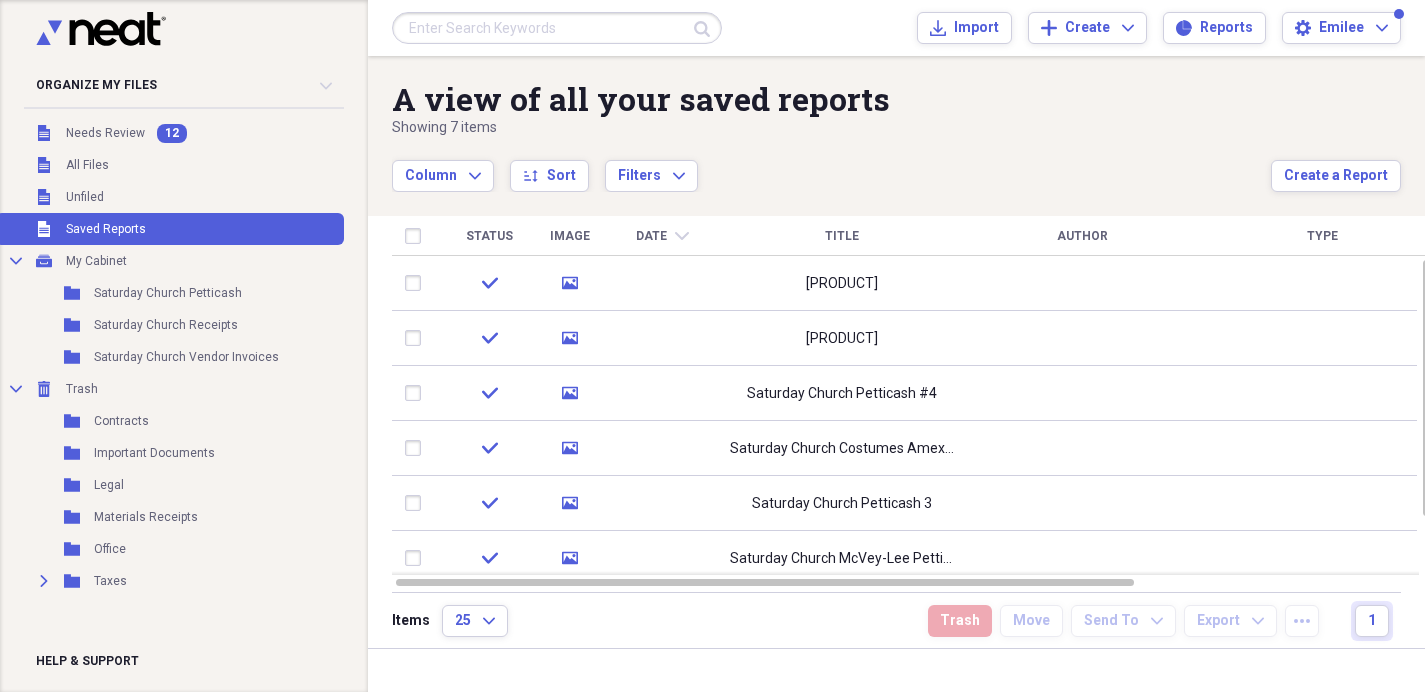 scroll, scrollTop: 0, scrollLeft: 0, axis: both 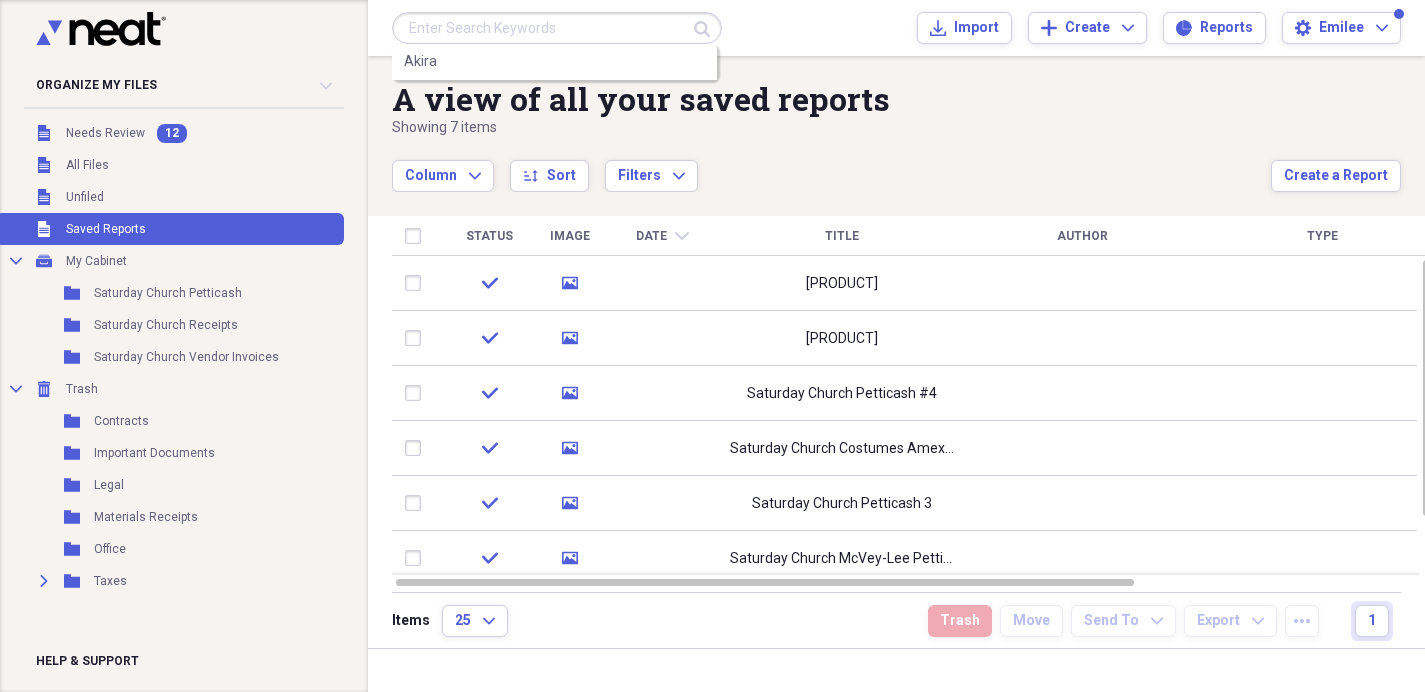 click at bounding box center (557, 28) 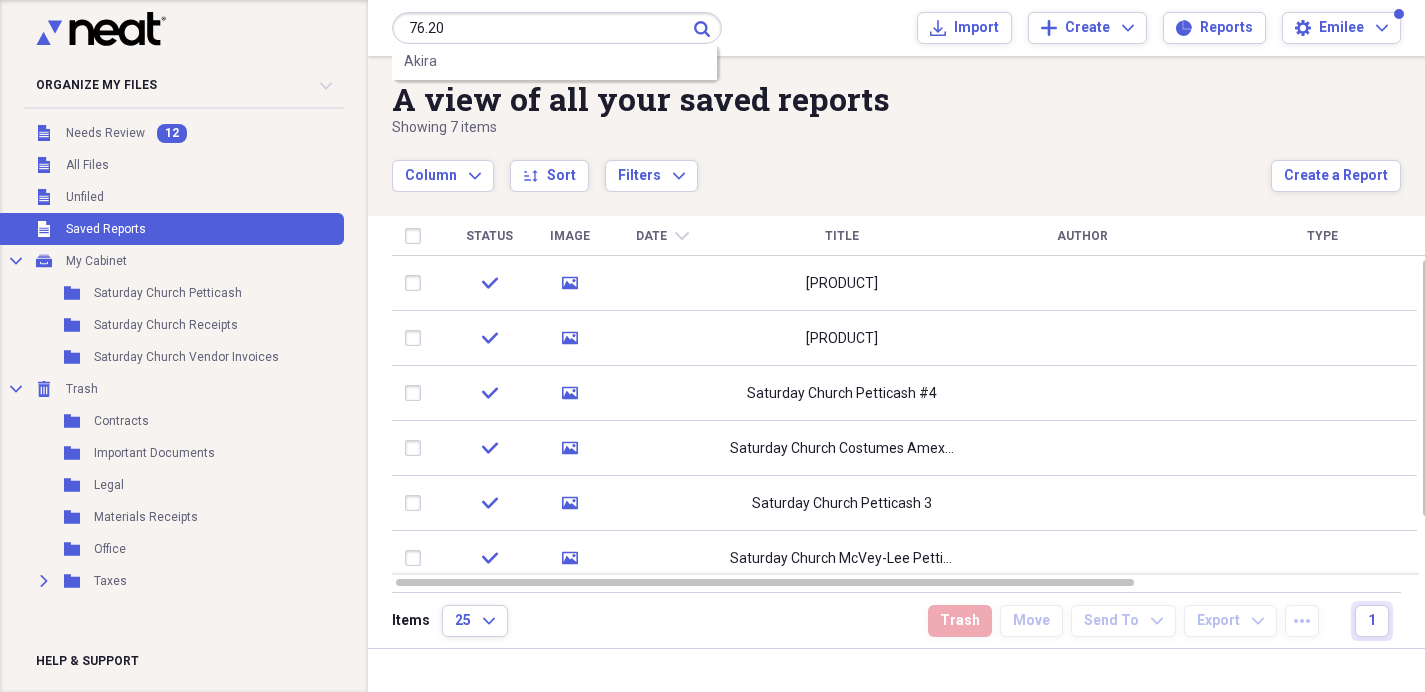 type on "76.20" 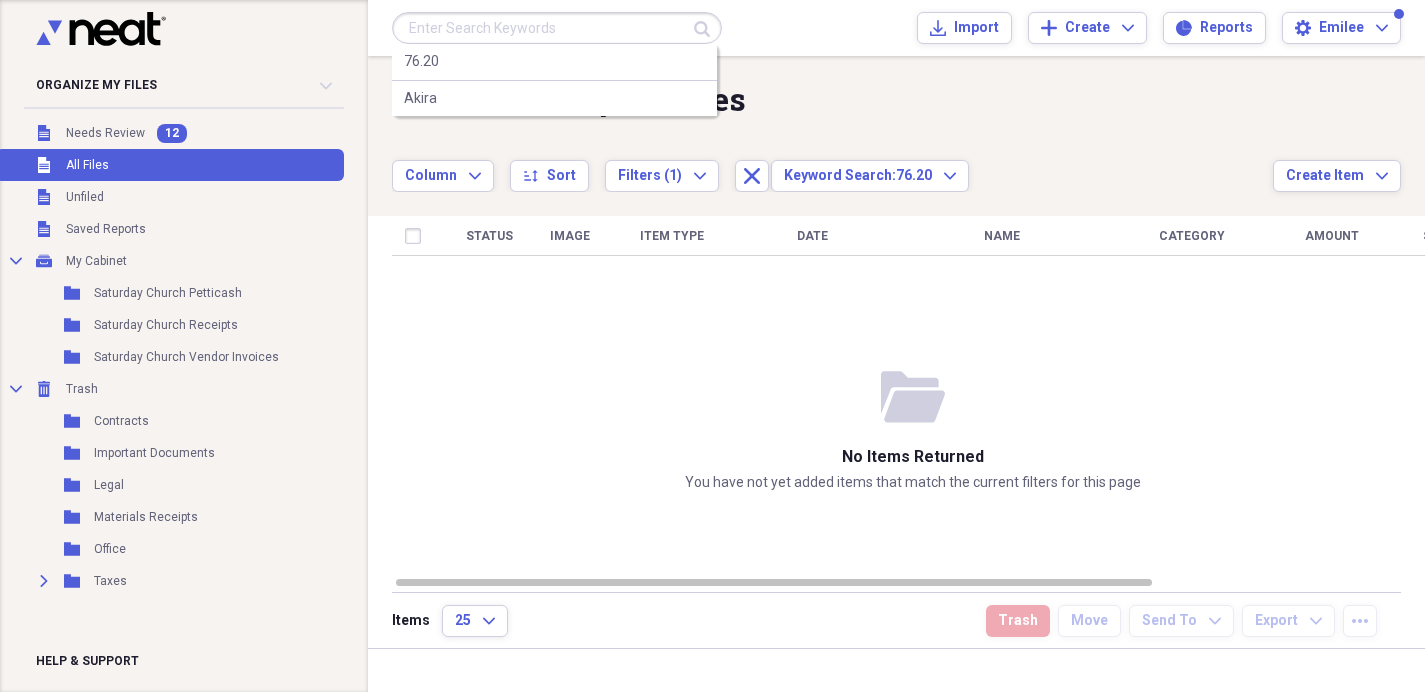 click at bounding box center [557, 28] 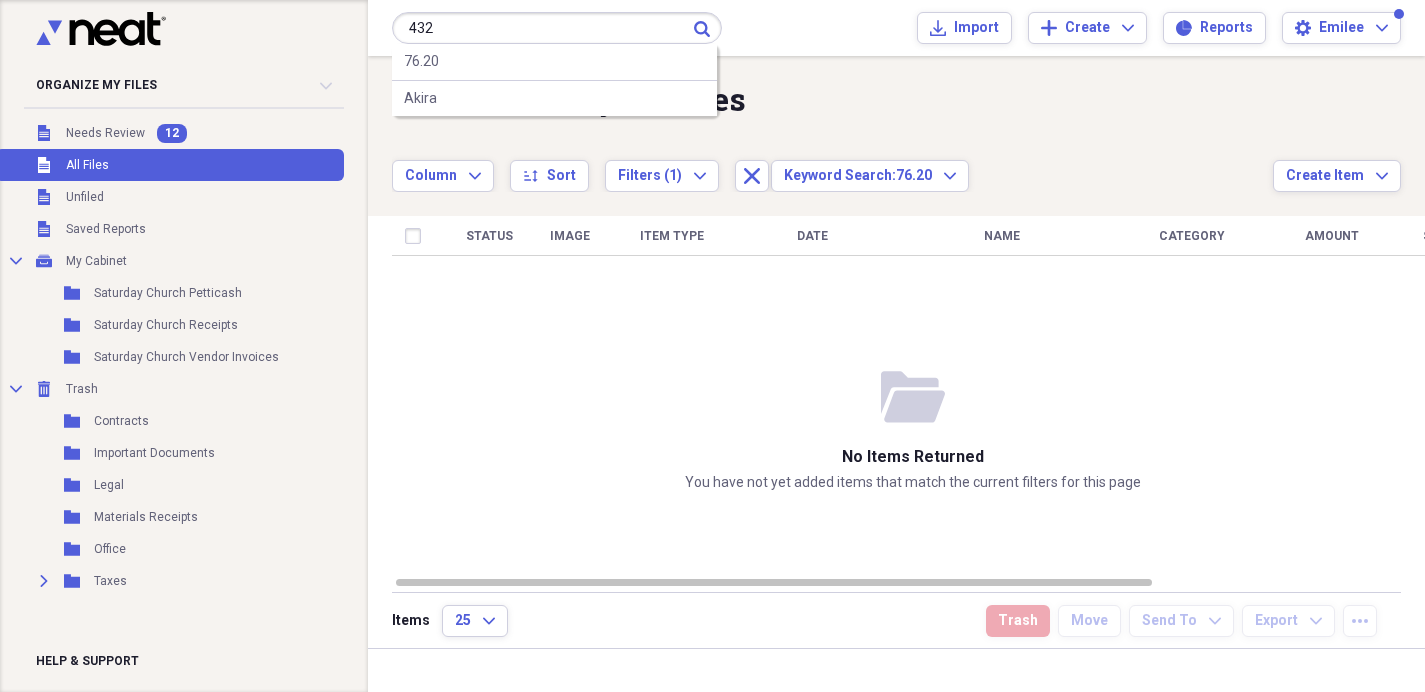 type on "432" 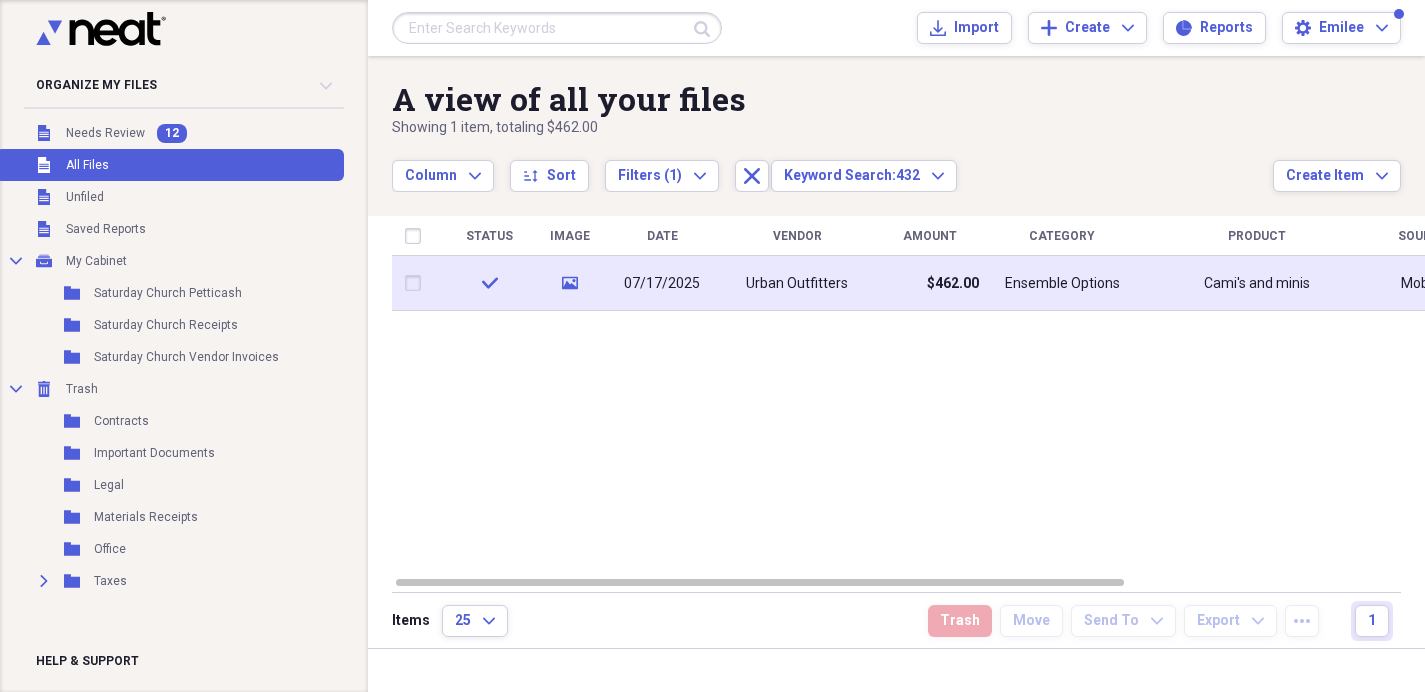 click on "Urban Outfitters" at bounding box center (797, 283) 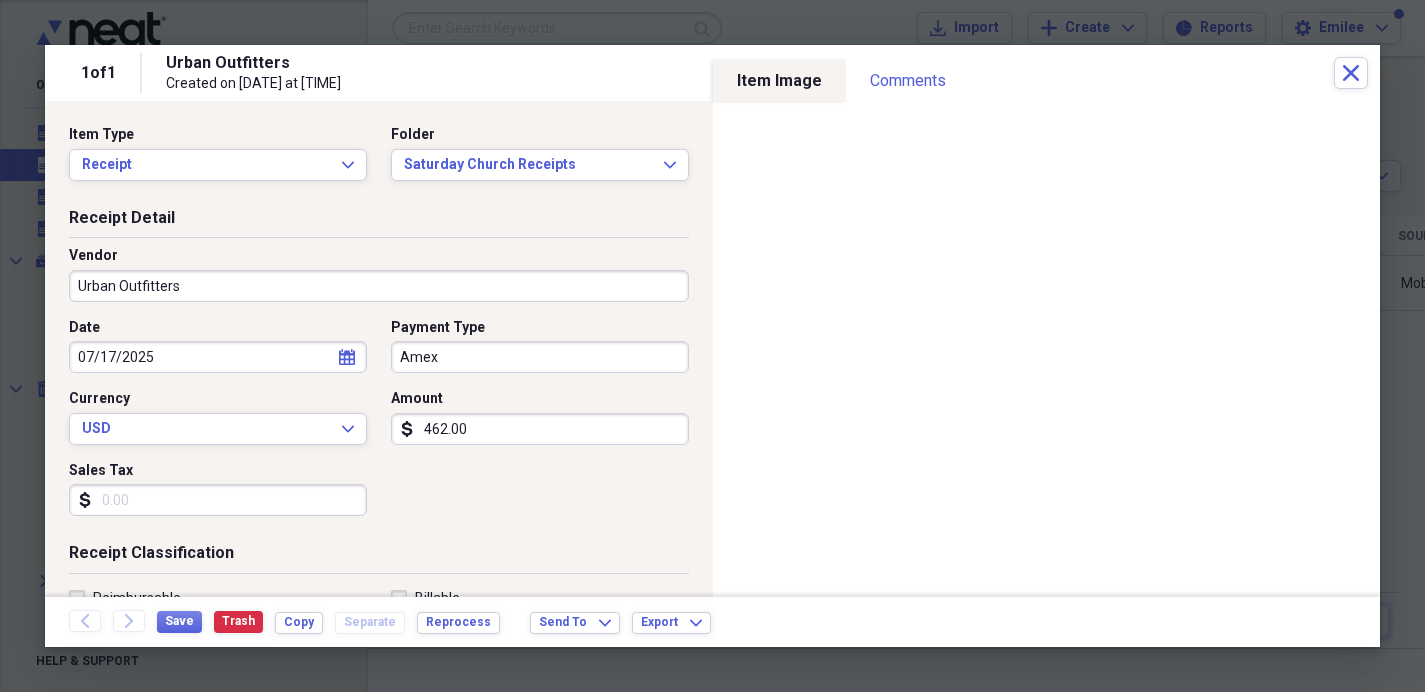click on "462.00" at bounding box center [540, 429] 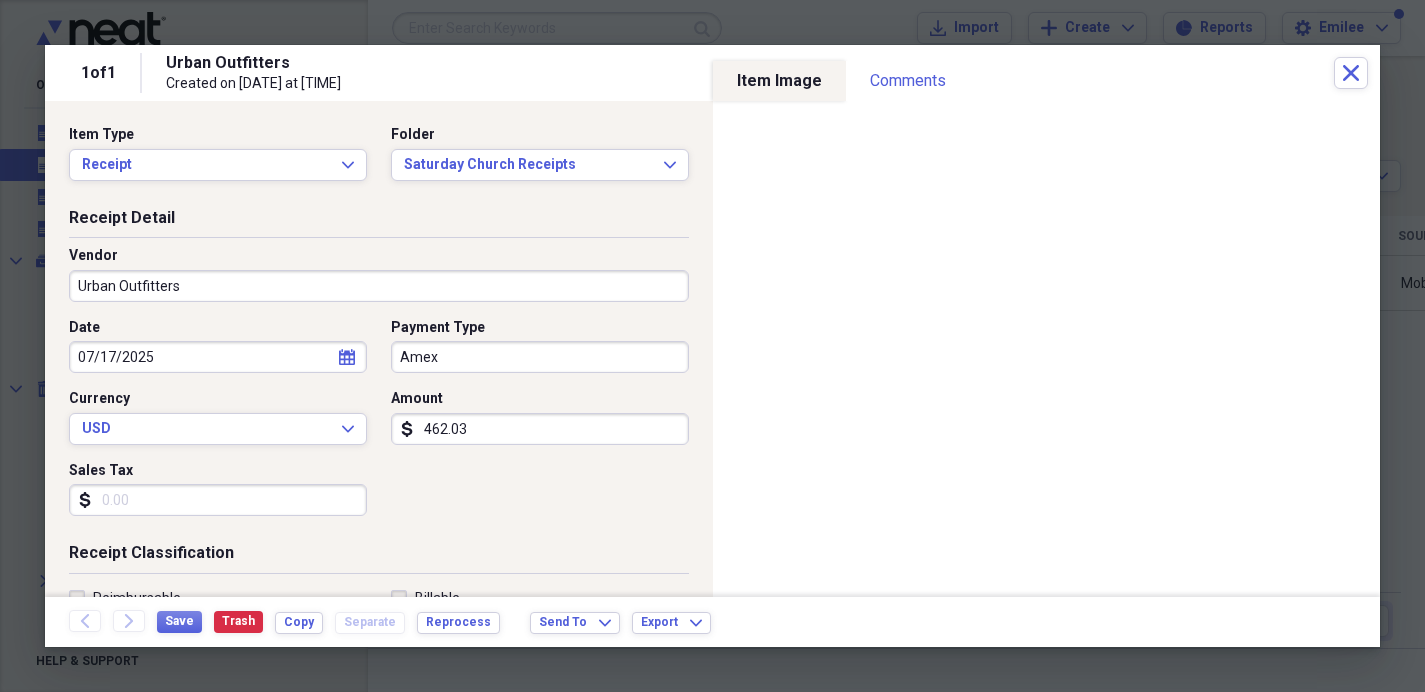 click on "462.03" at bounding box center [540, 429] 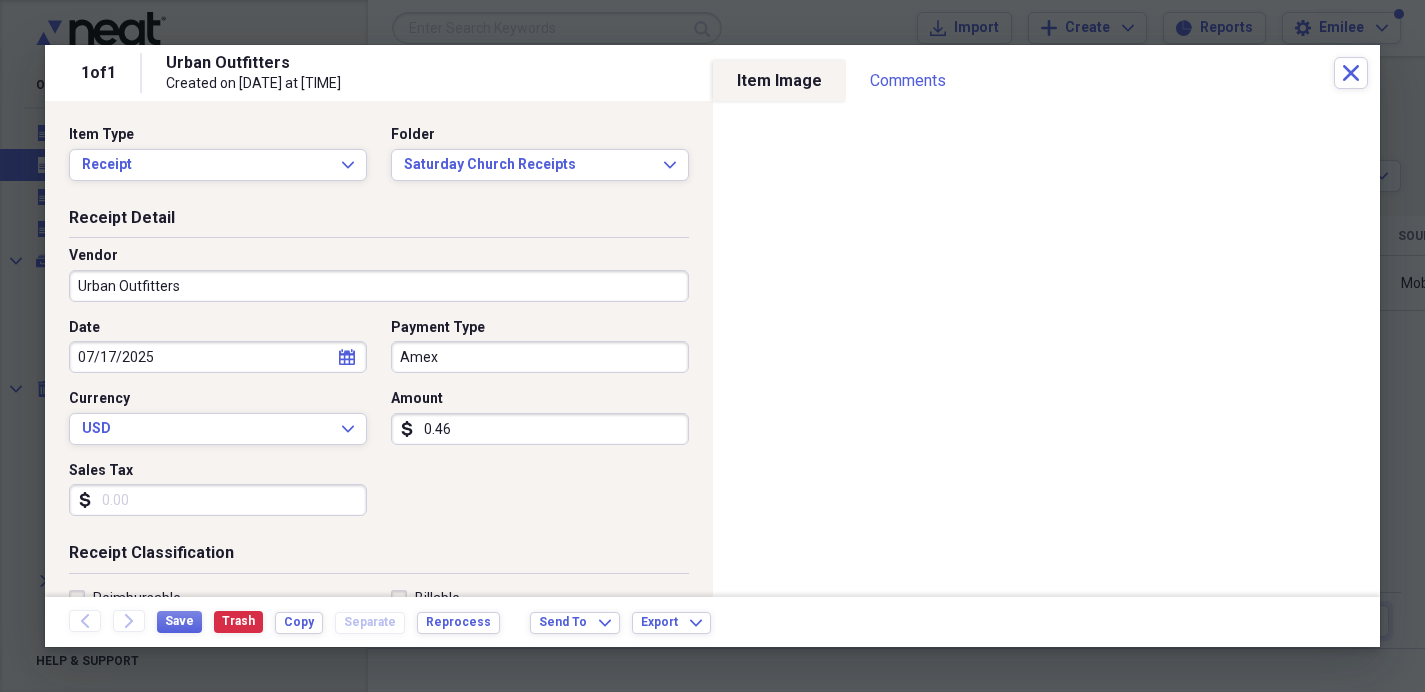 type on "0.04" 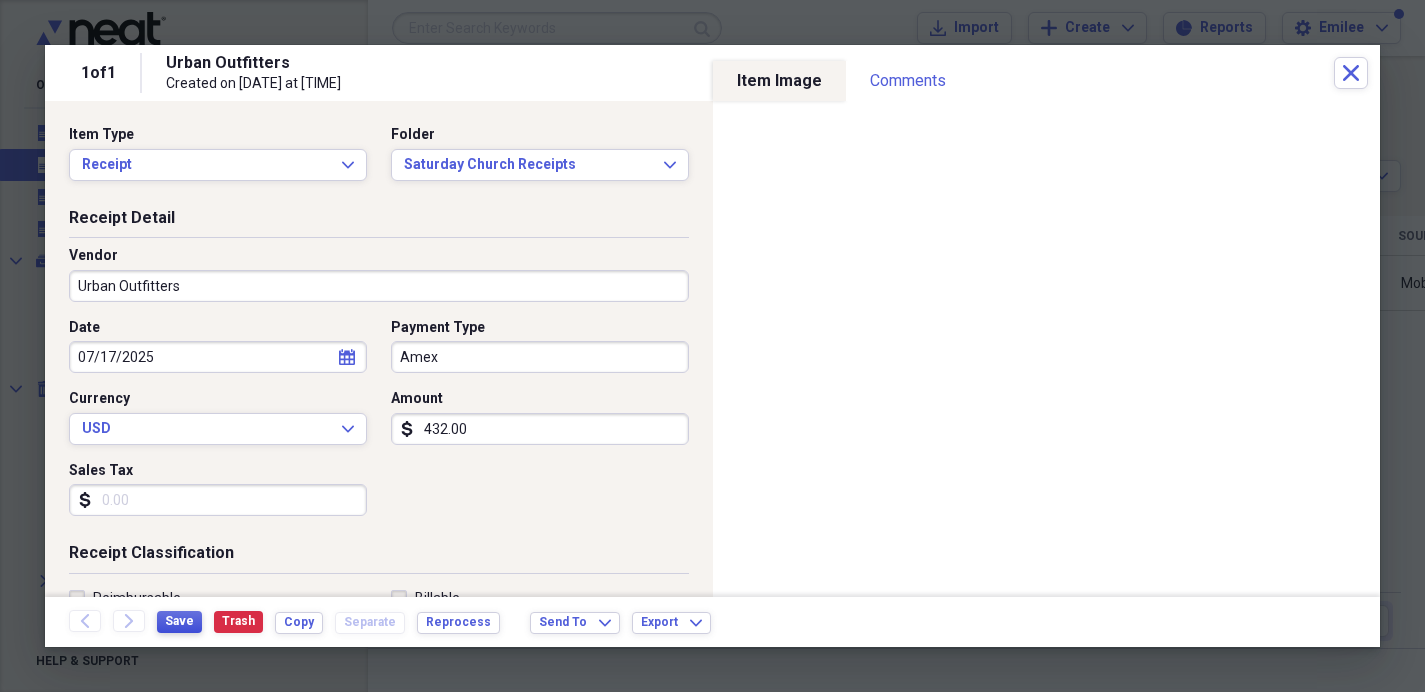 type on "432.00" 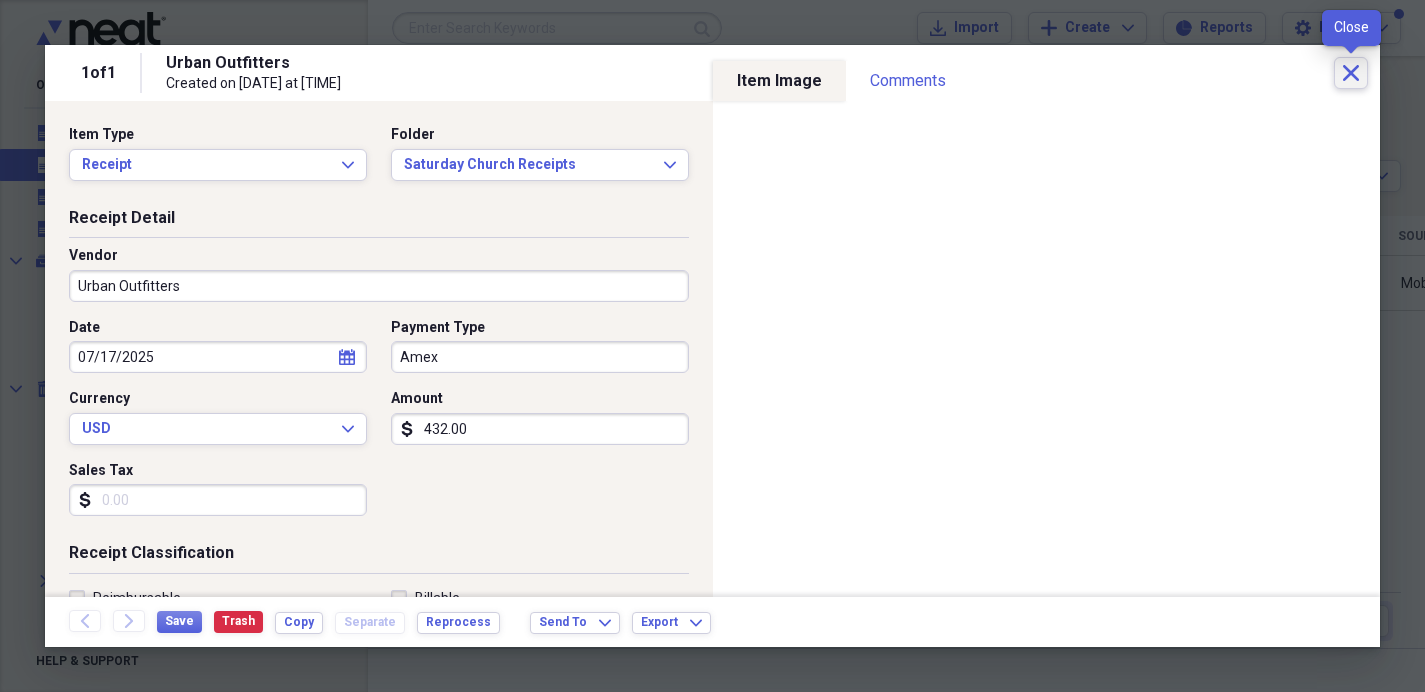 click 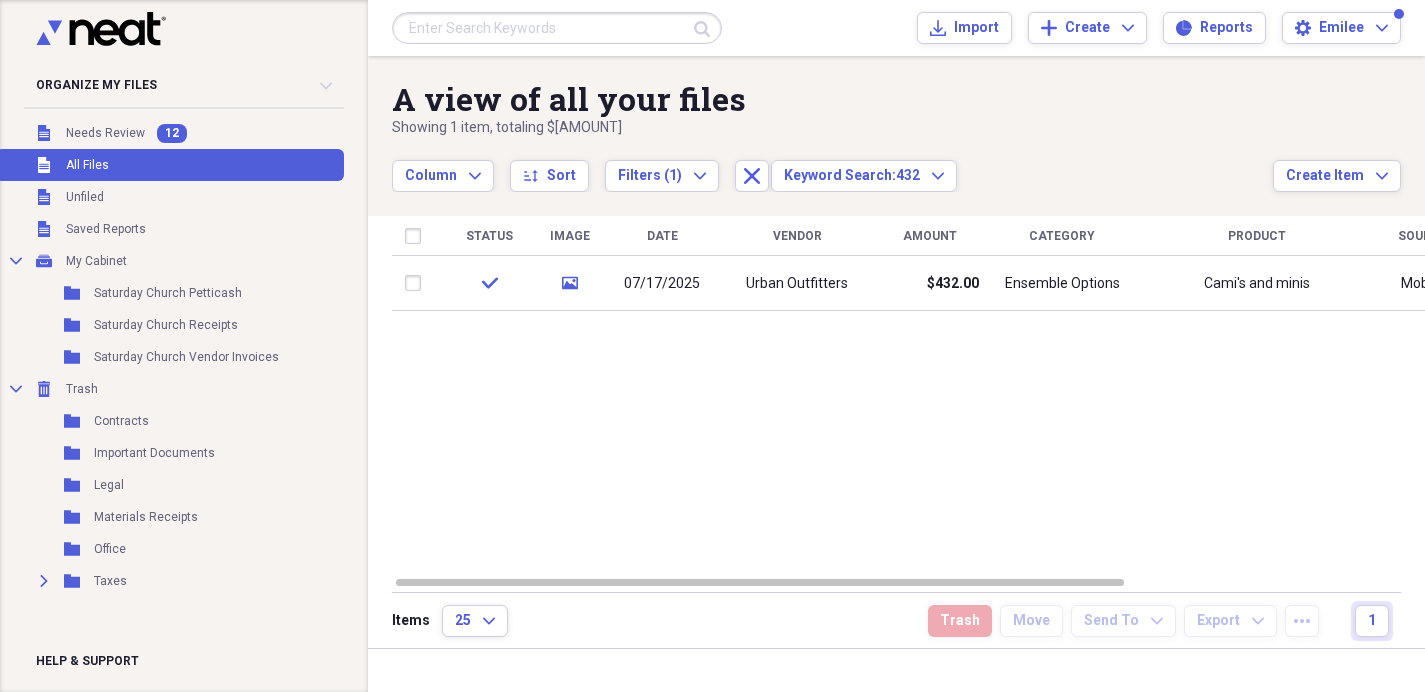 click at bounding box center (557, 28) 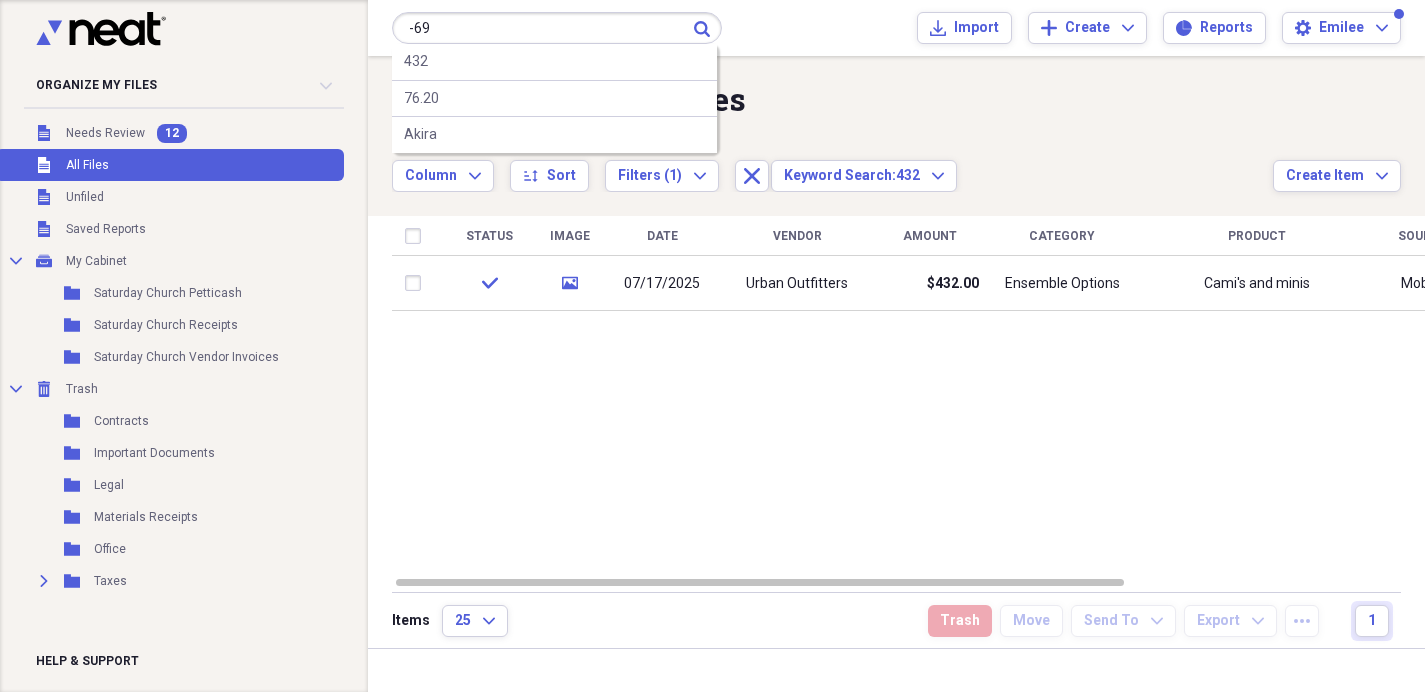 type on "-69" 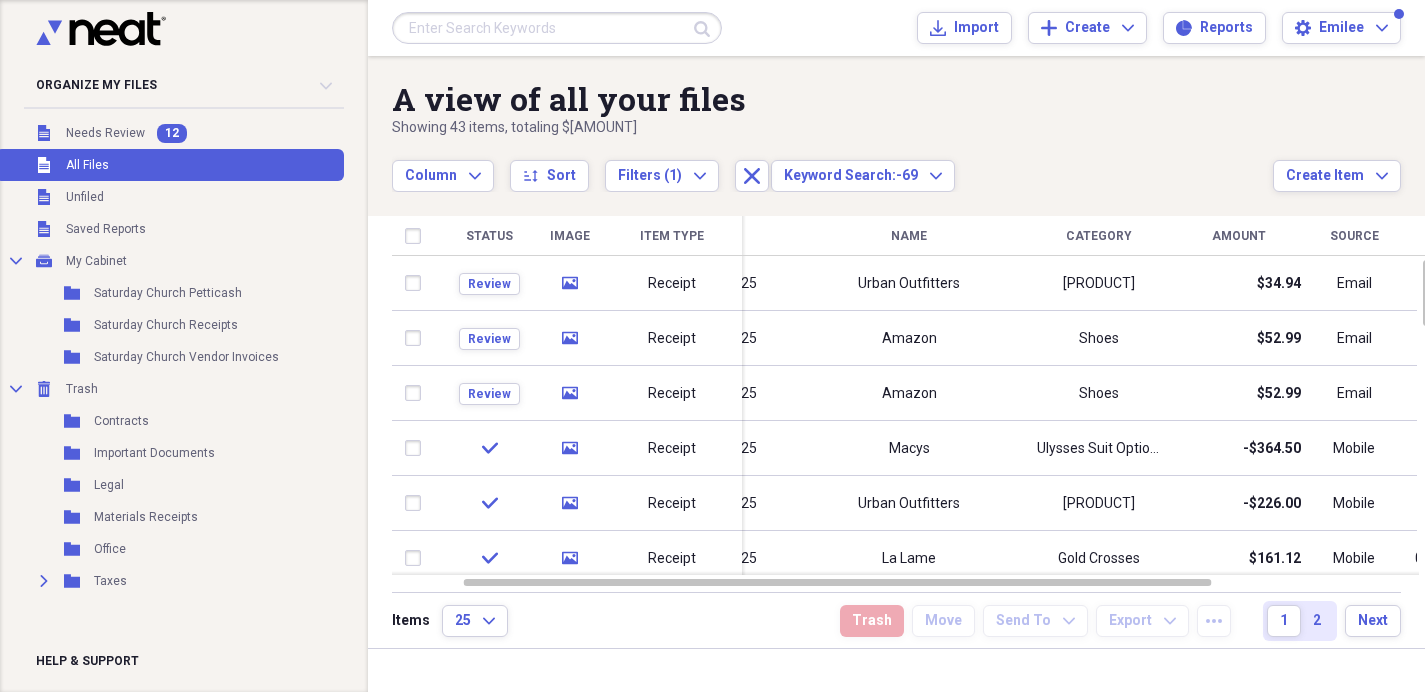 click at bounding box center [557, 28] 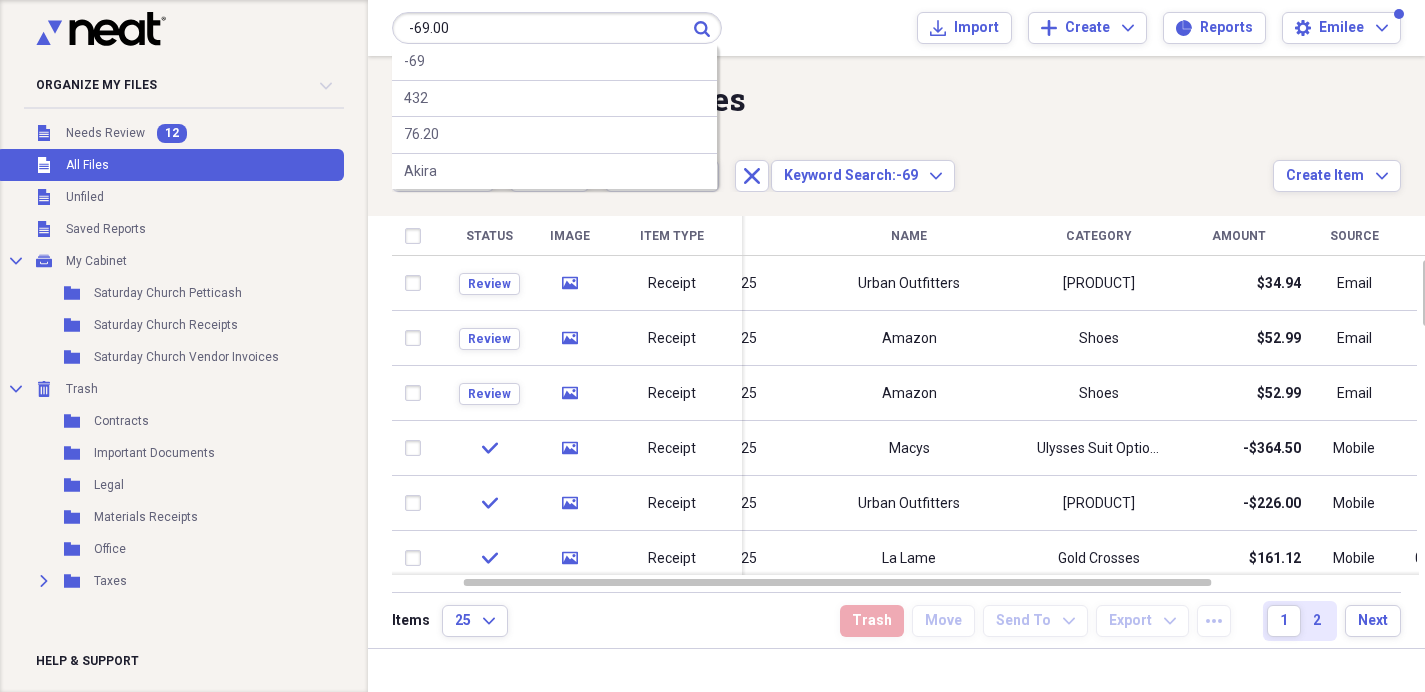 type on "-69.00" 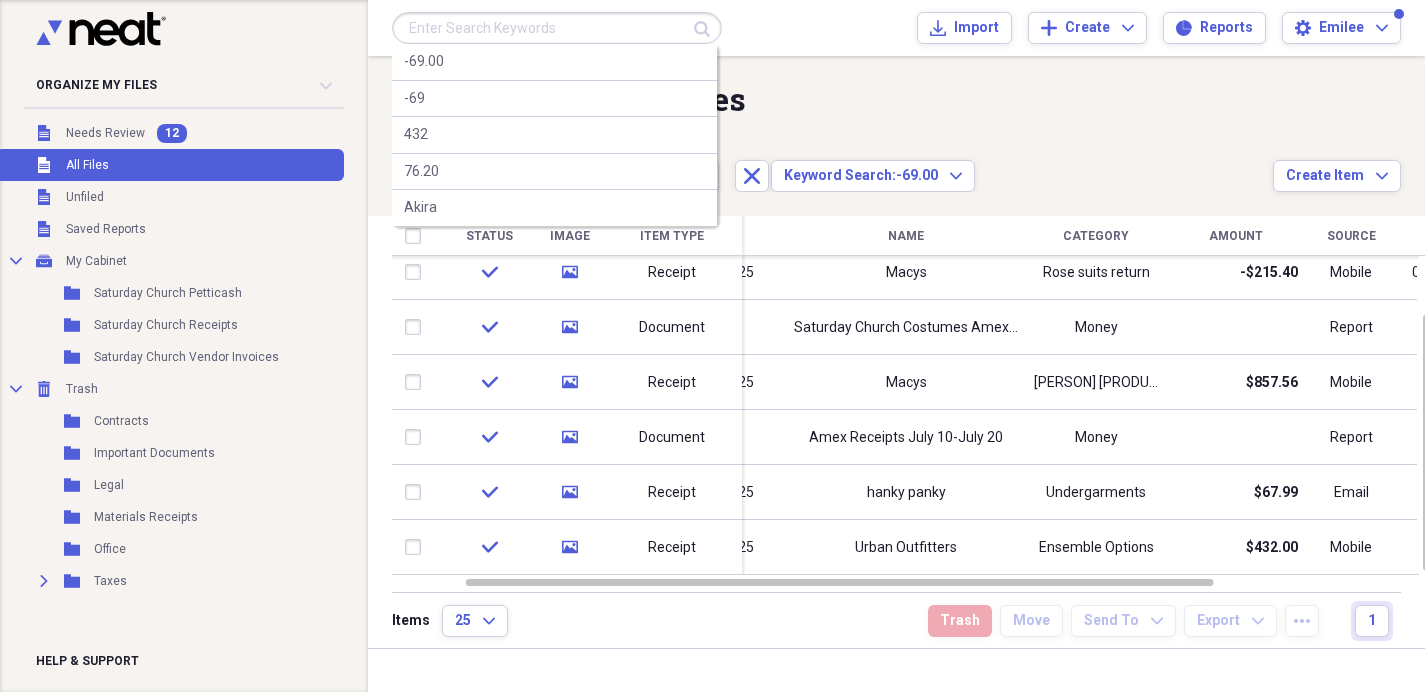 click at bounding box center (557, 28) 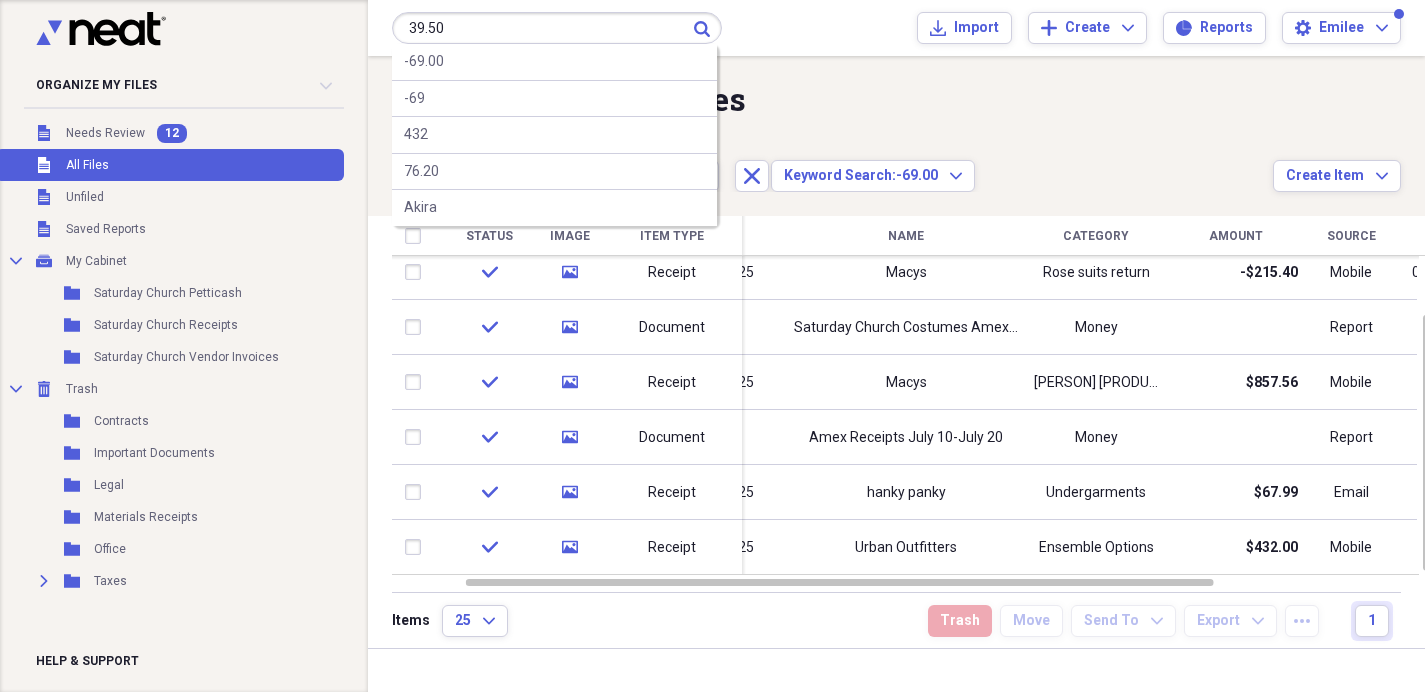 type on "39.50" 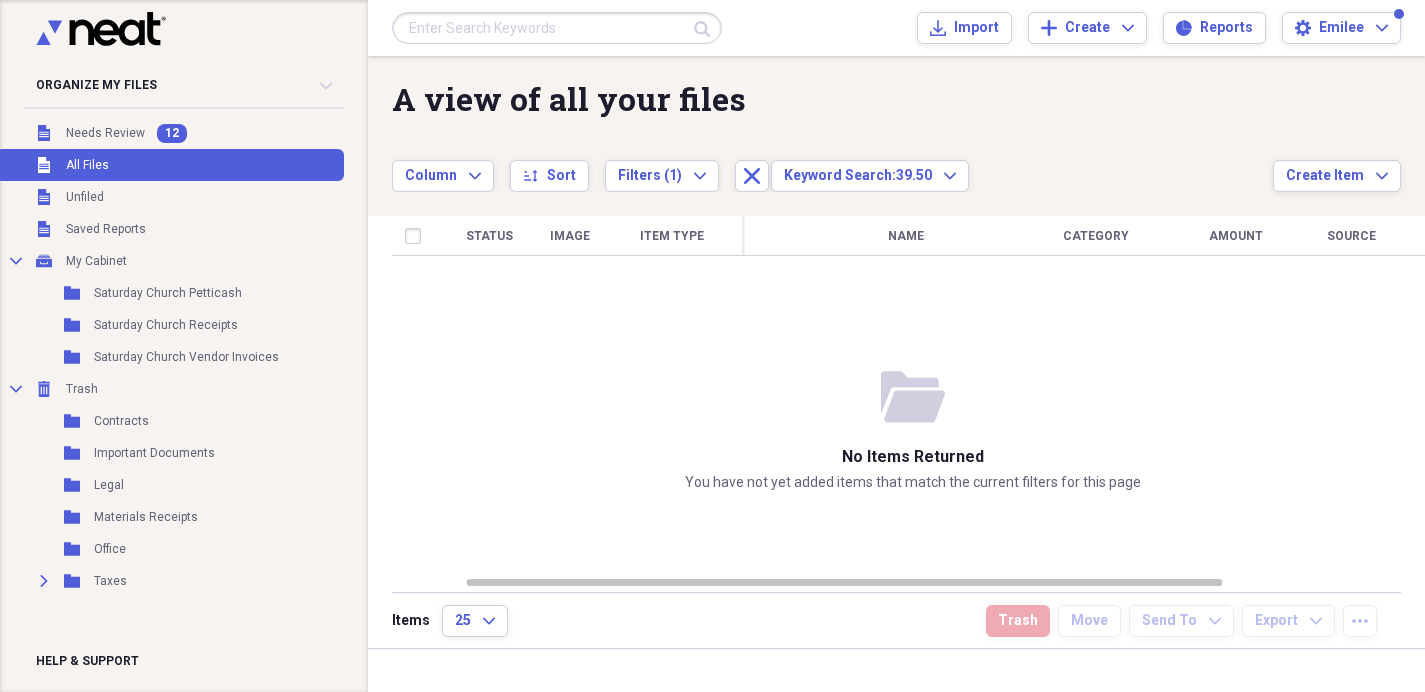 click at bounding box center (557, 28) 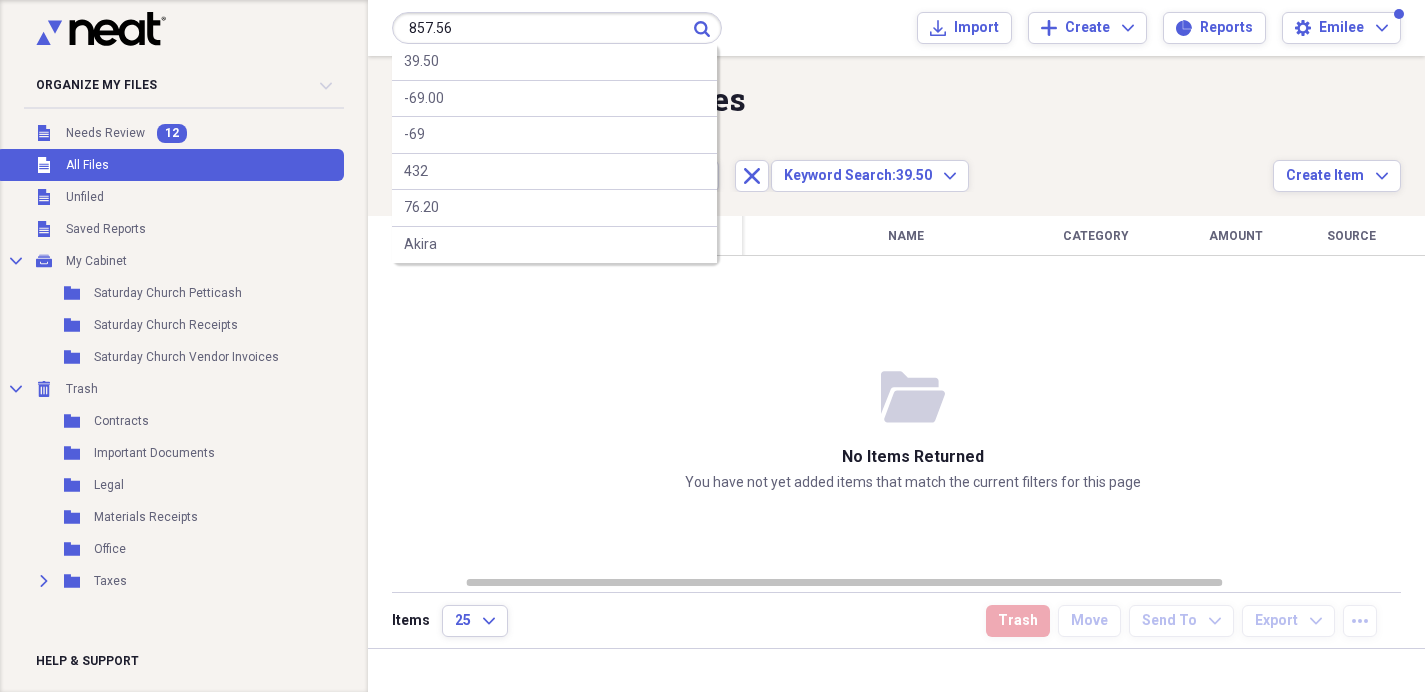 type on "857.56" 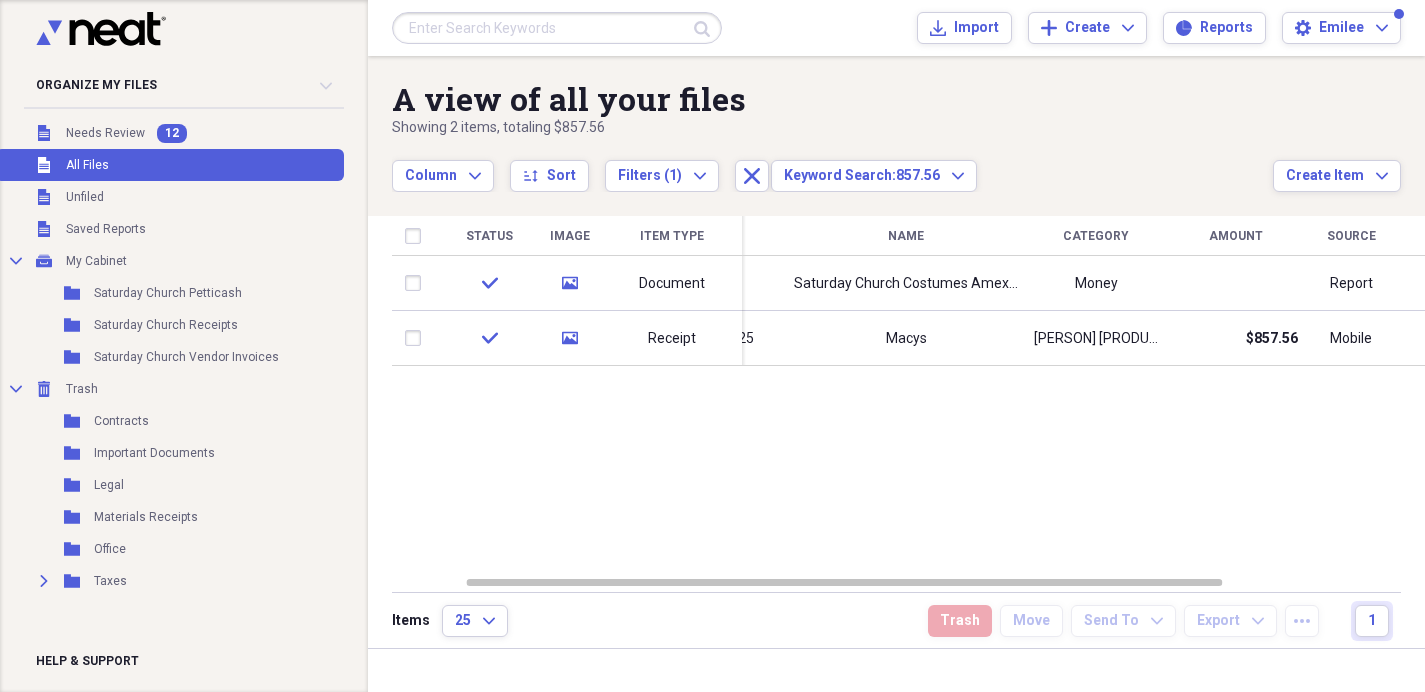 click at bounding box center [557, 28] 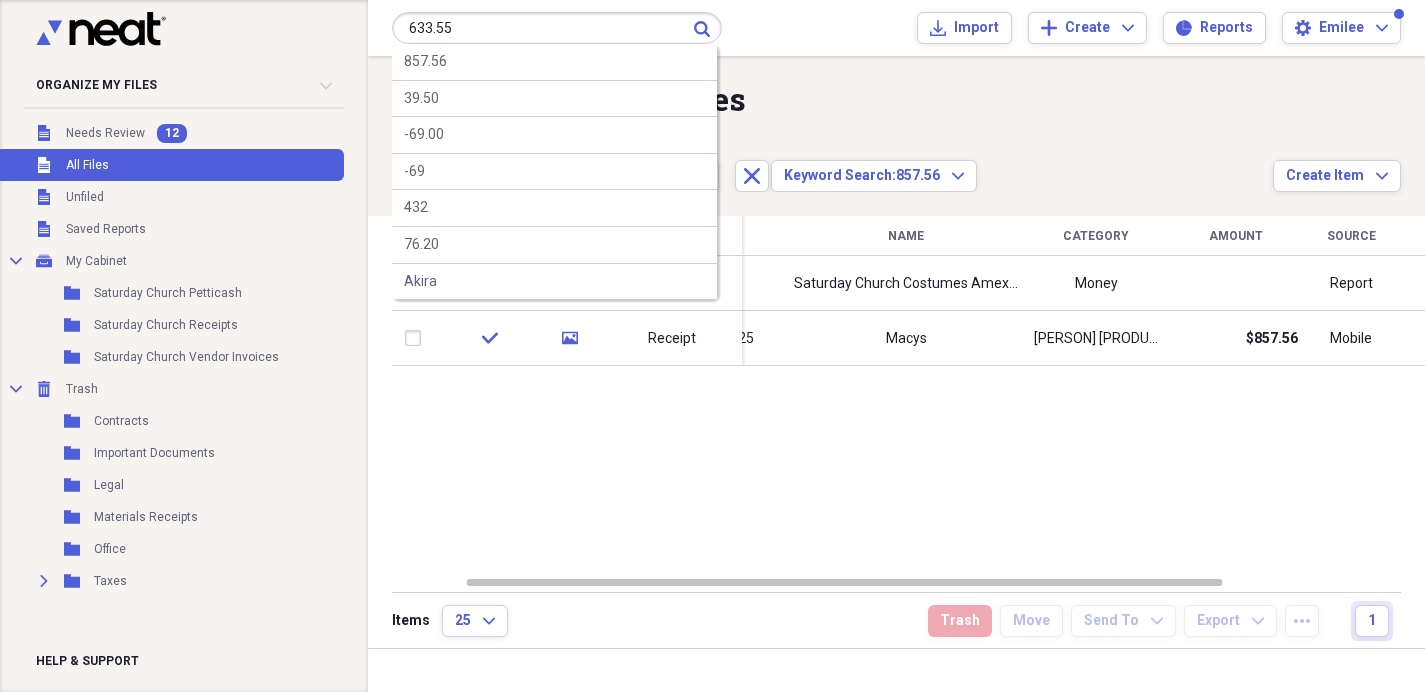 type on "633.55" 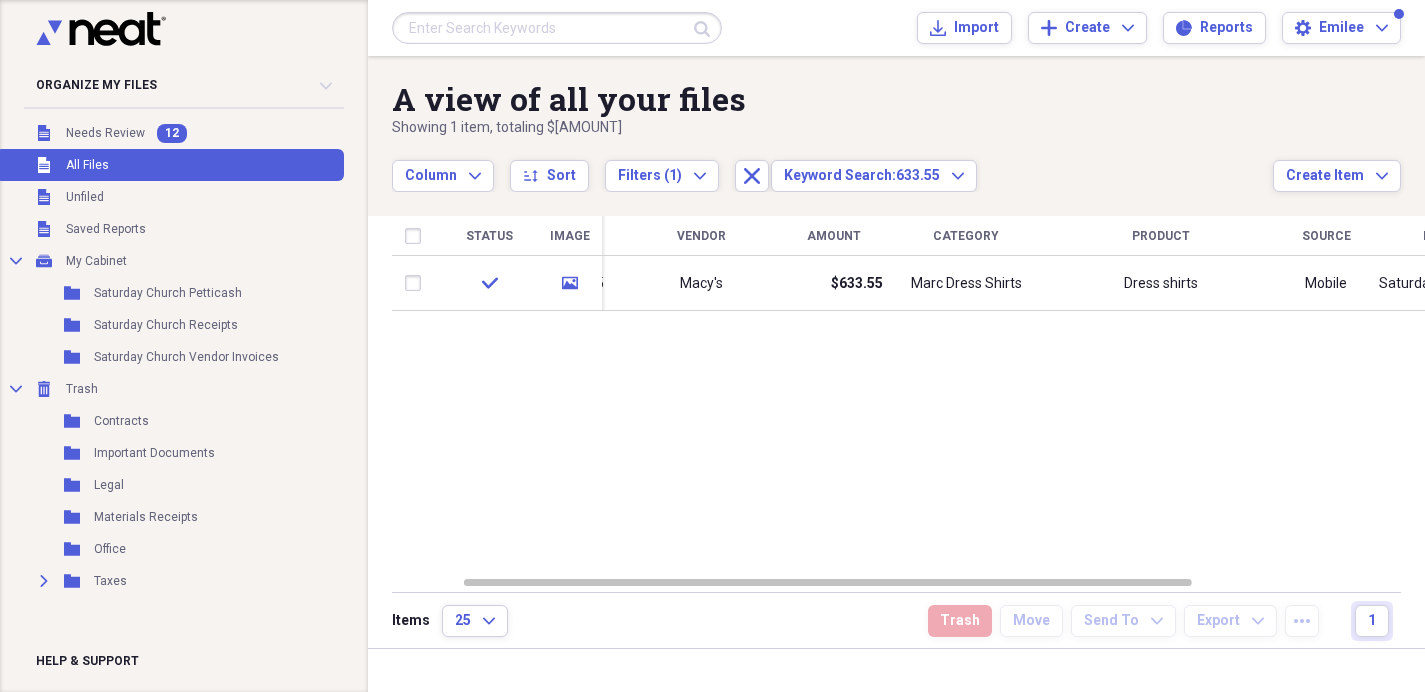 click at bounding box center (557, 28) 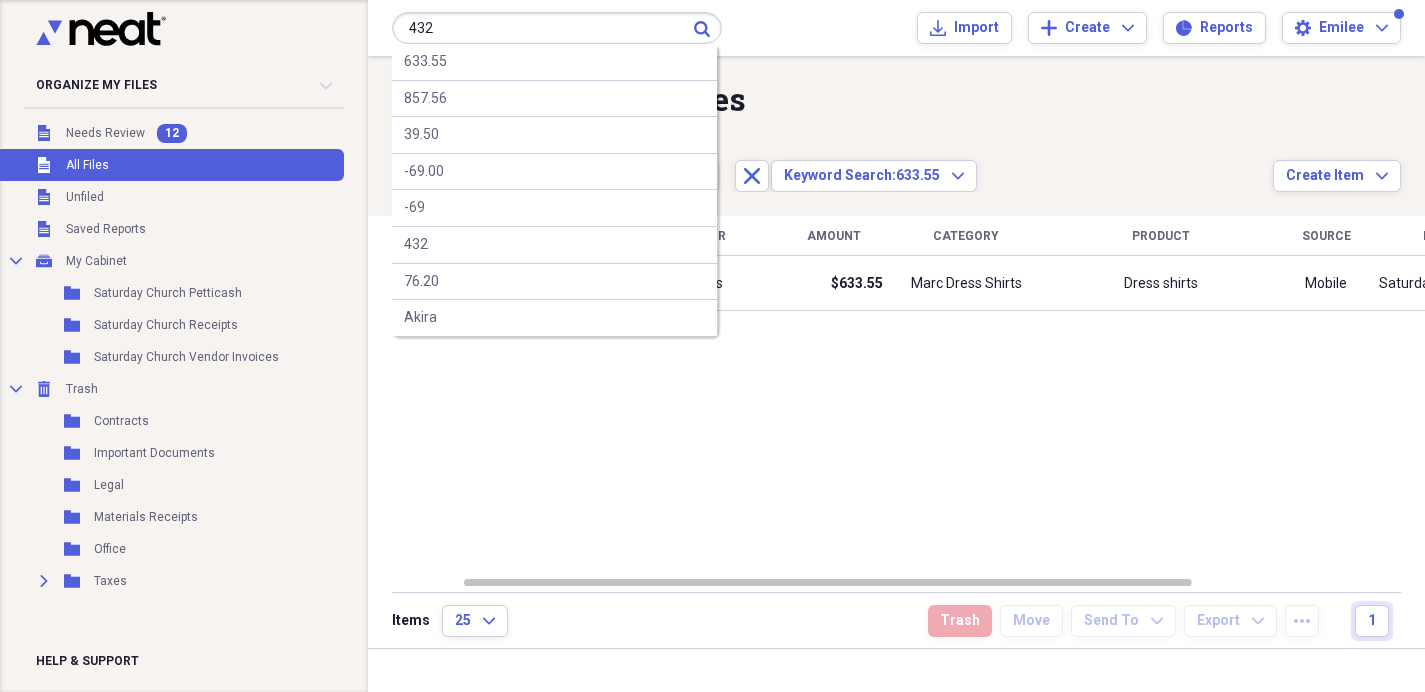type on "432" 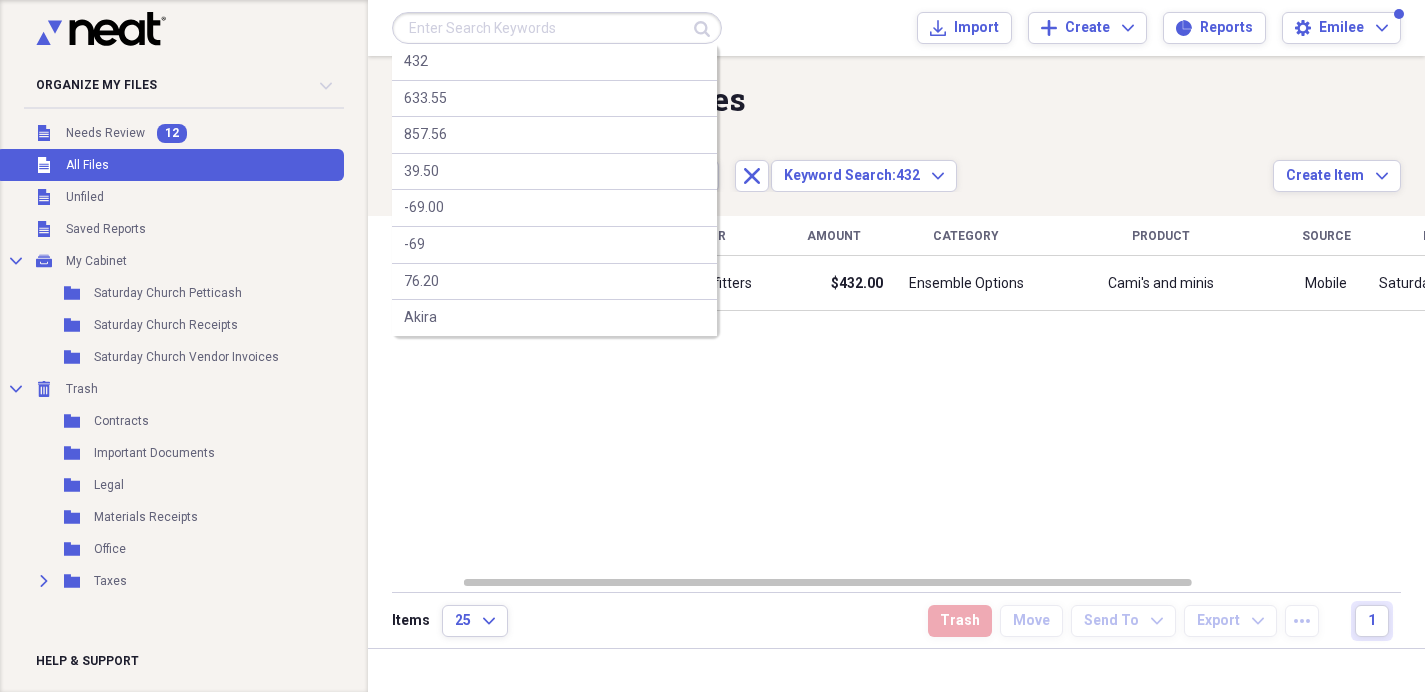 click at bounding box center (557, 28) 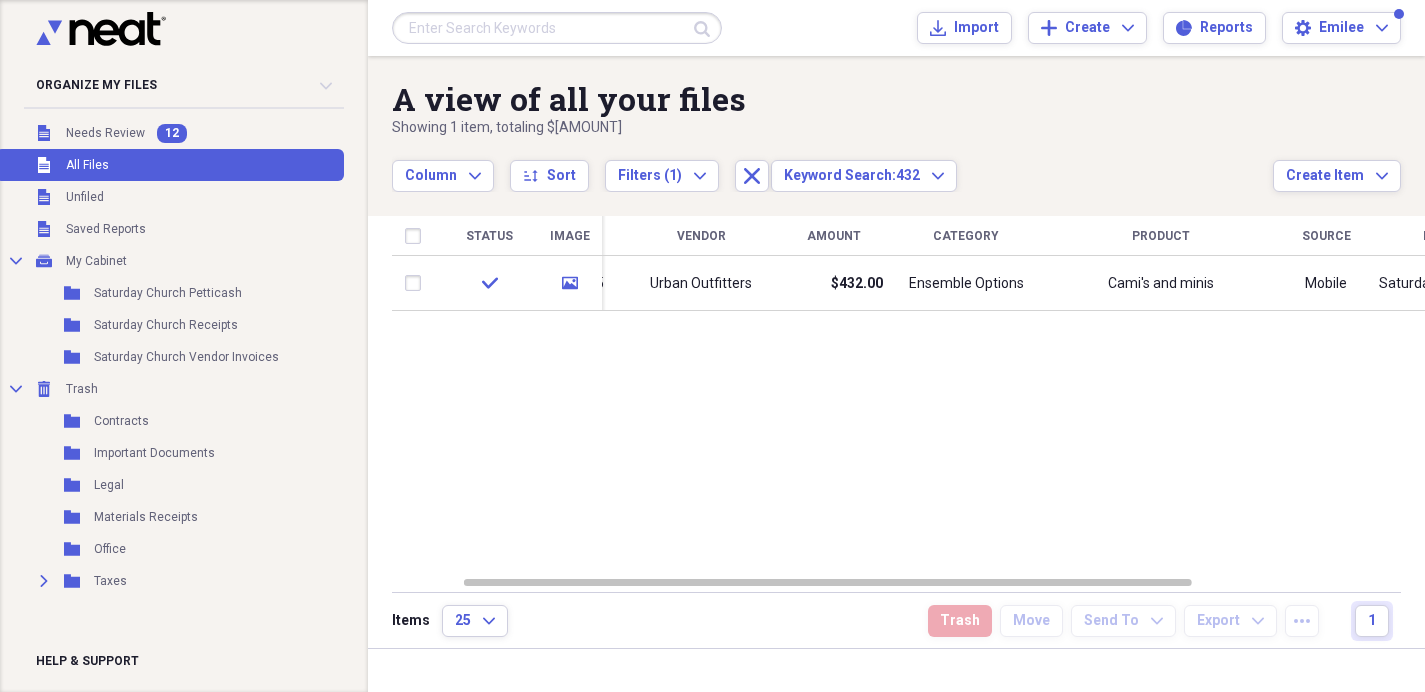 click on "Status Image Date Vendor Amount Category Product Source Folder Billable Reimbursable check media [DATE] Urban Outfitters $[AMOUNT] Ensemble Options Cami's and minis Mobile Saturday Church Receipts" at bounding box center (913, 395) 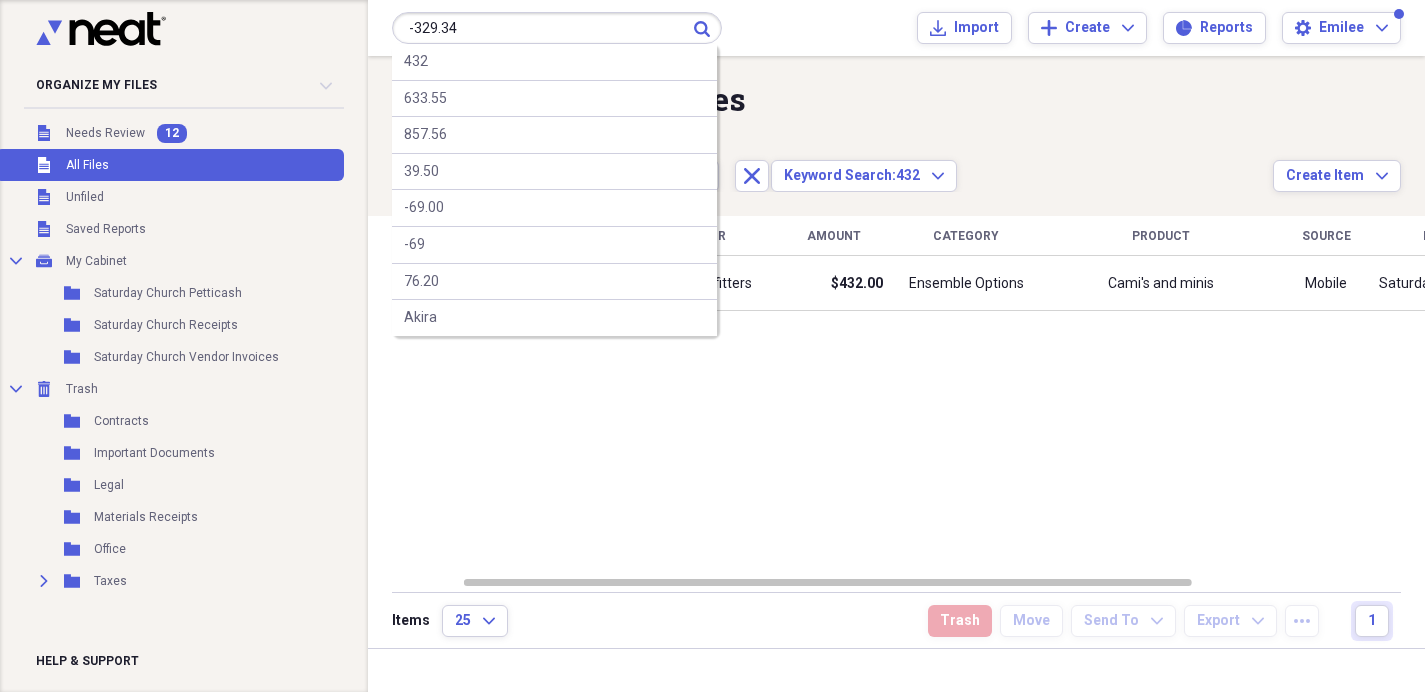 type on "-329.34" 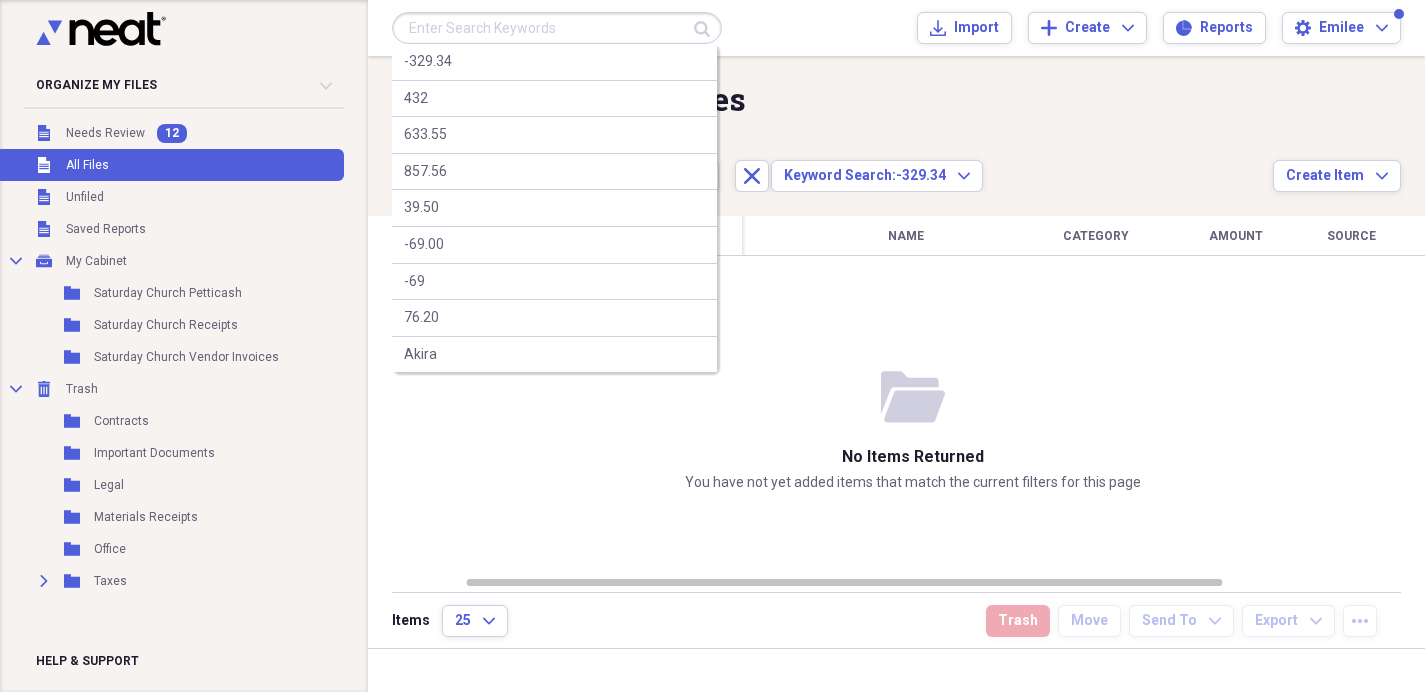 click at bounding box center (557, 28) 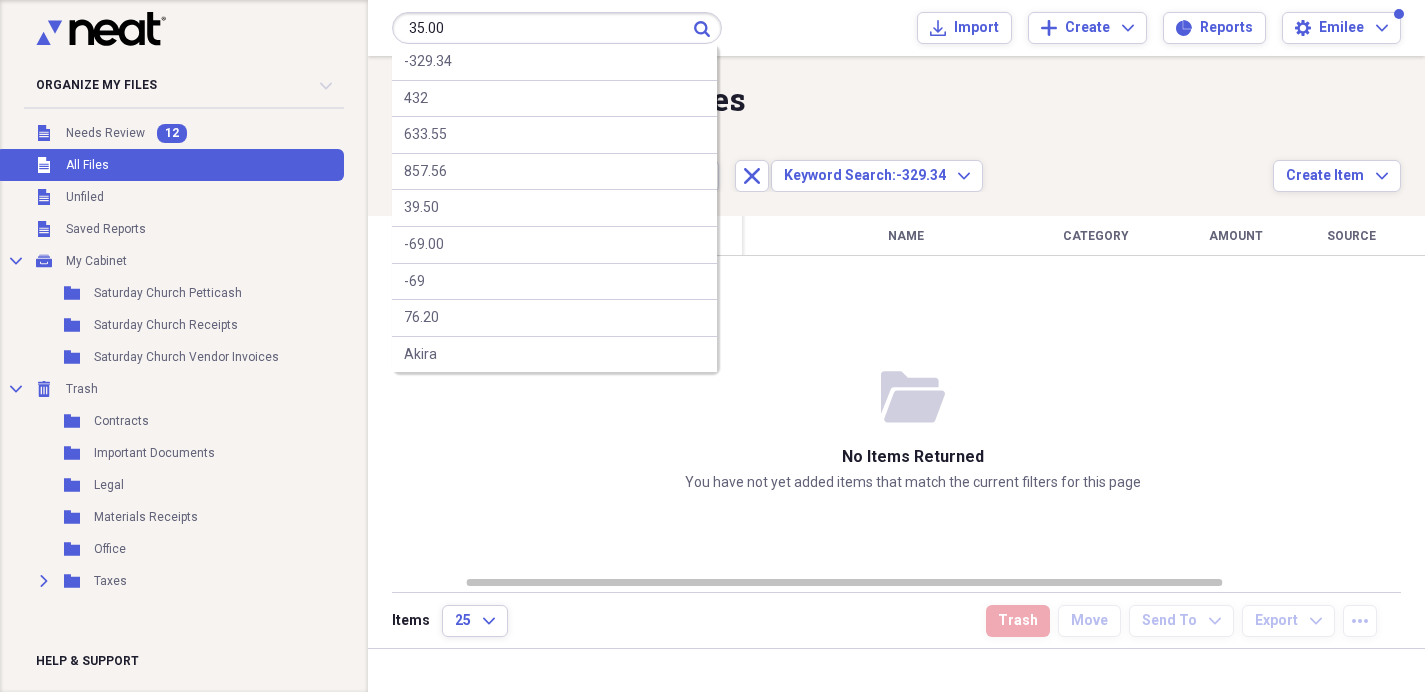 type on "35.00" 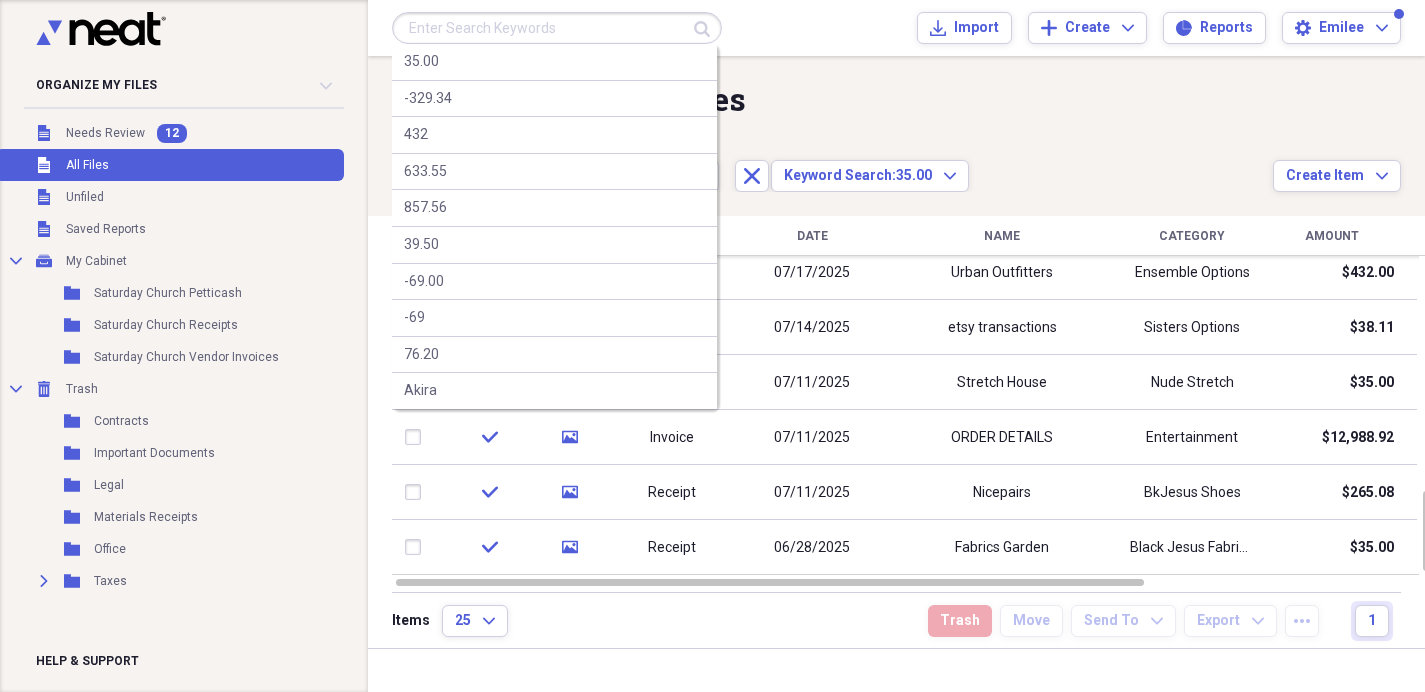 click at bounding box center [557, 28] 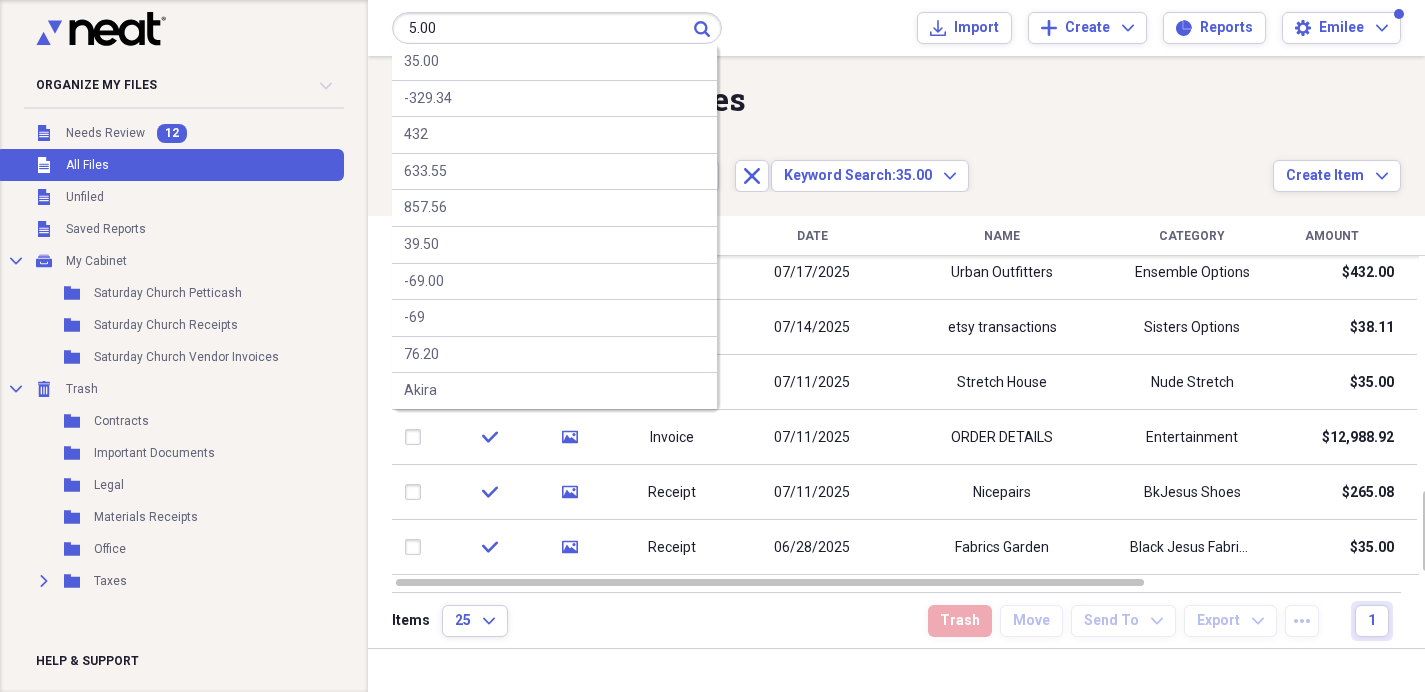 type on "5.00" 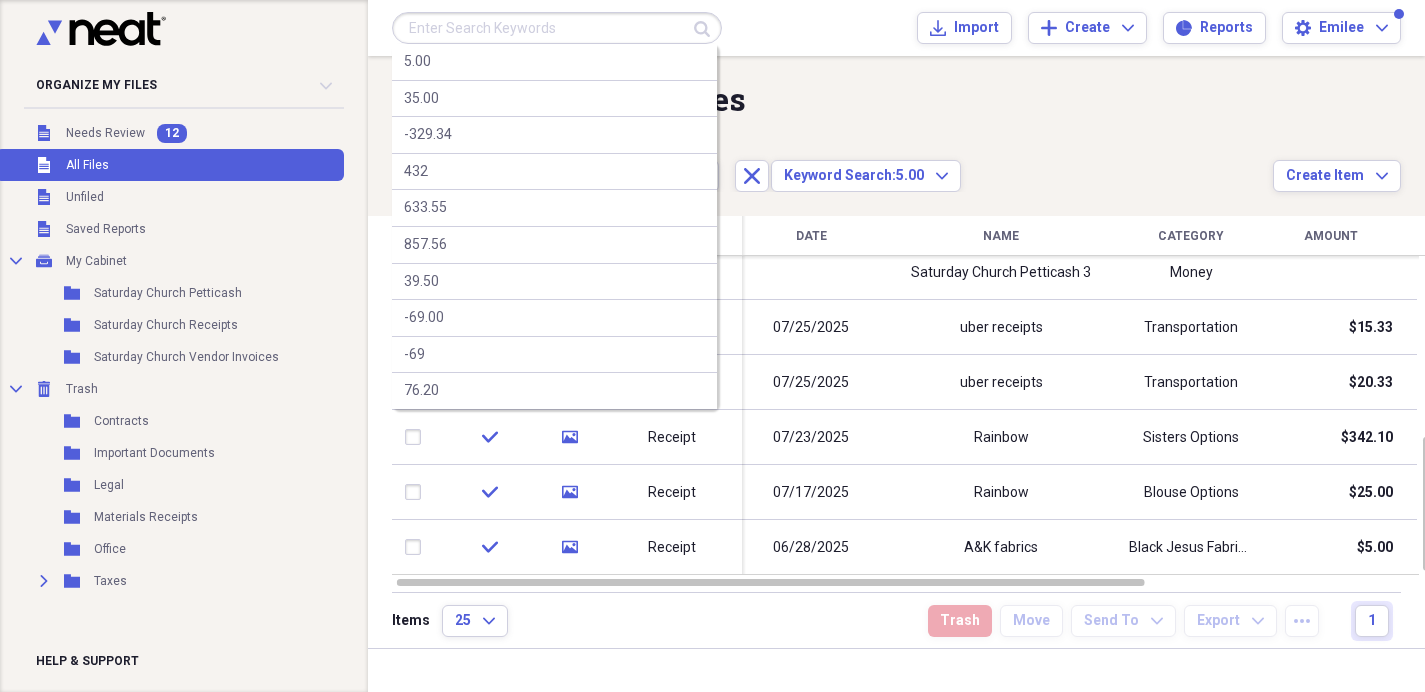 click at bounding box center (557, 28) 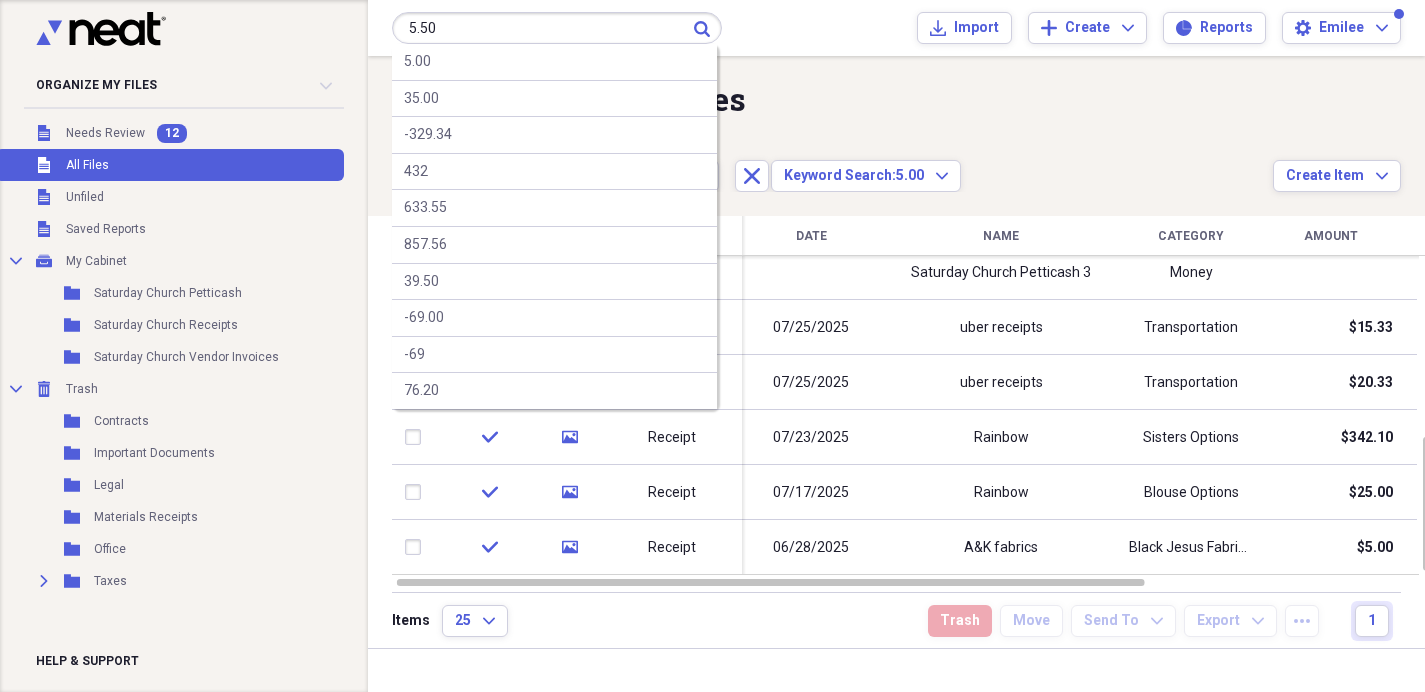 type on "5.50" 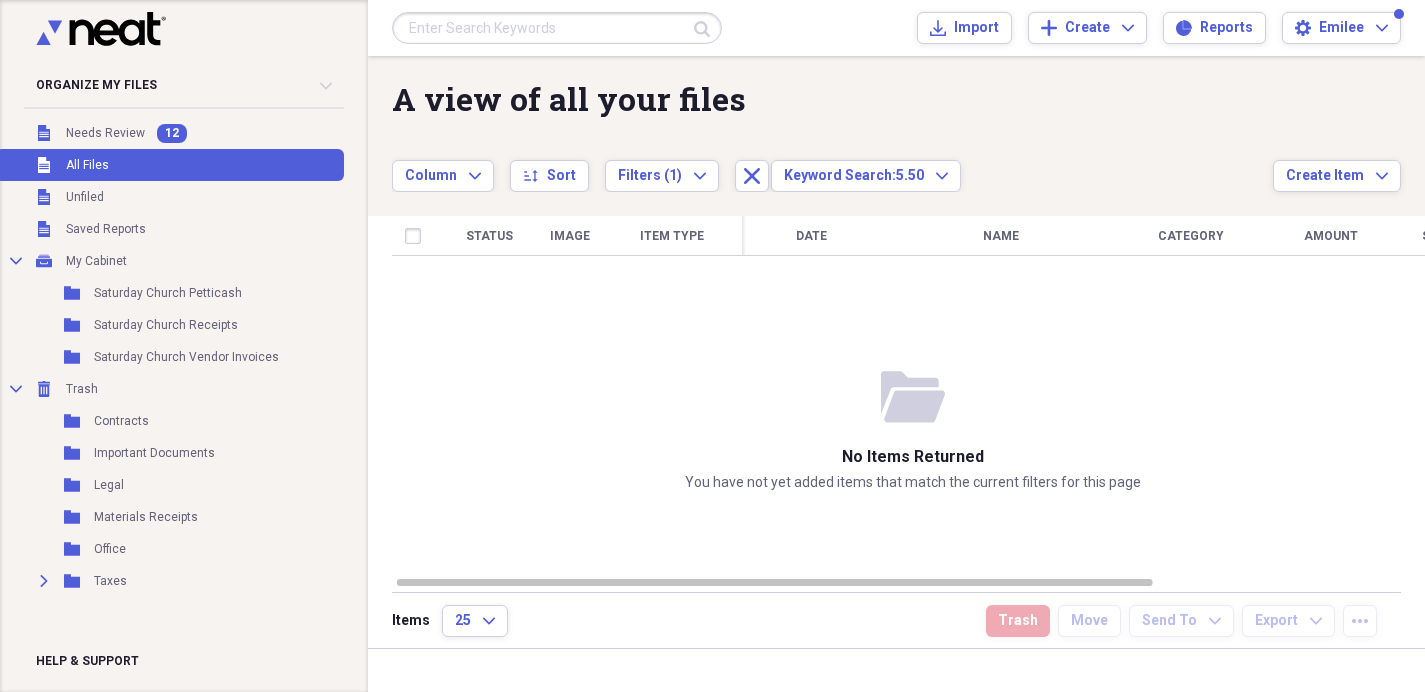 click at bounding box center (557, 28) 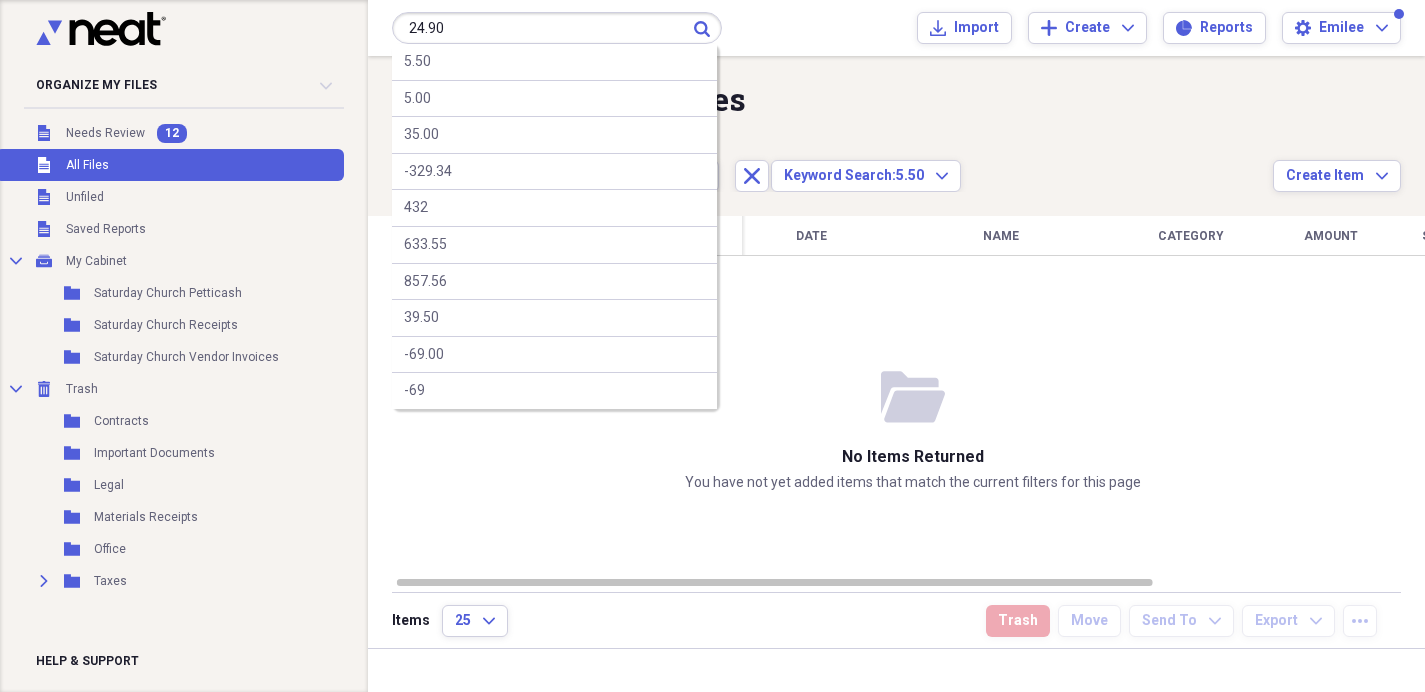 type on "24.90" 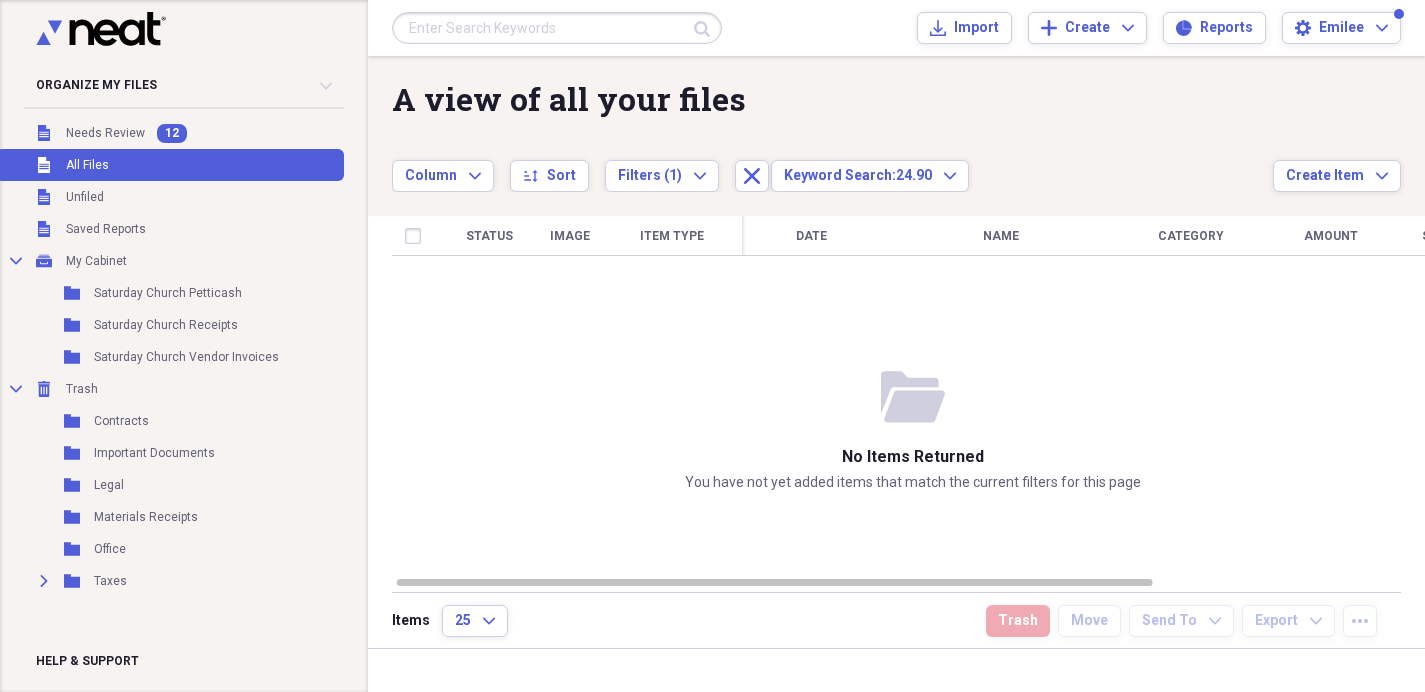 click at bounding box center [557, 28] 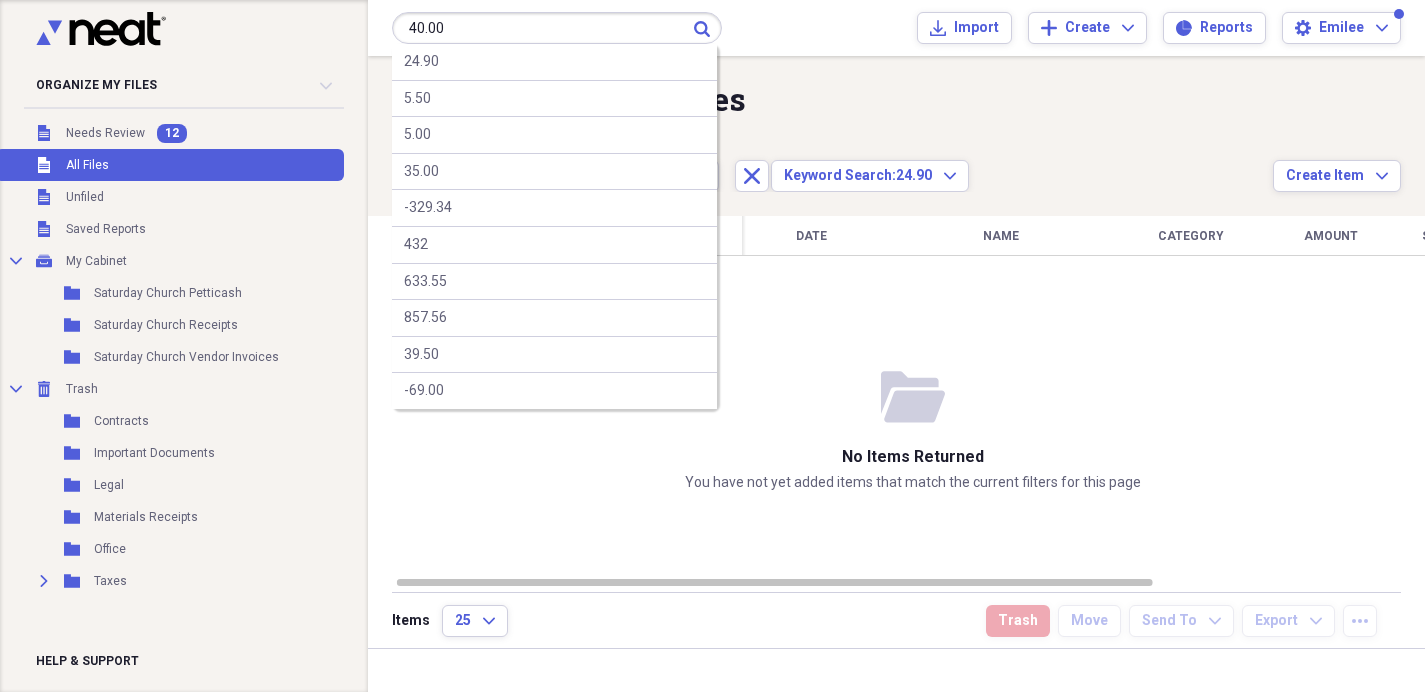 type on "40.00" 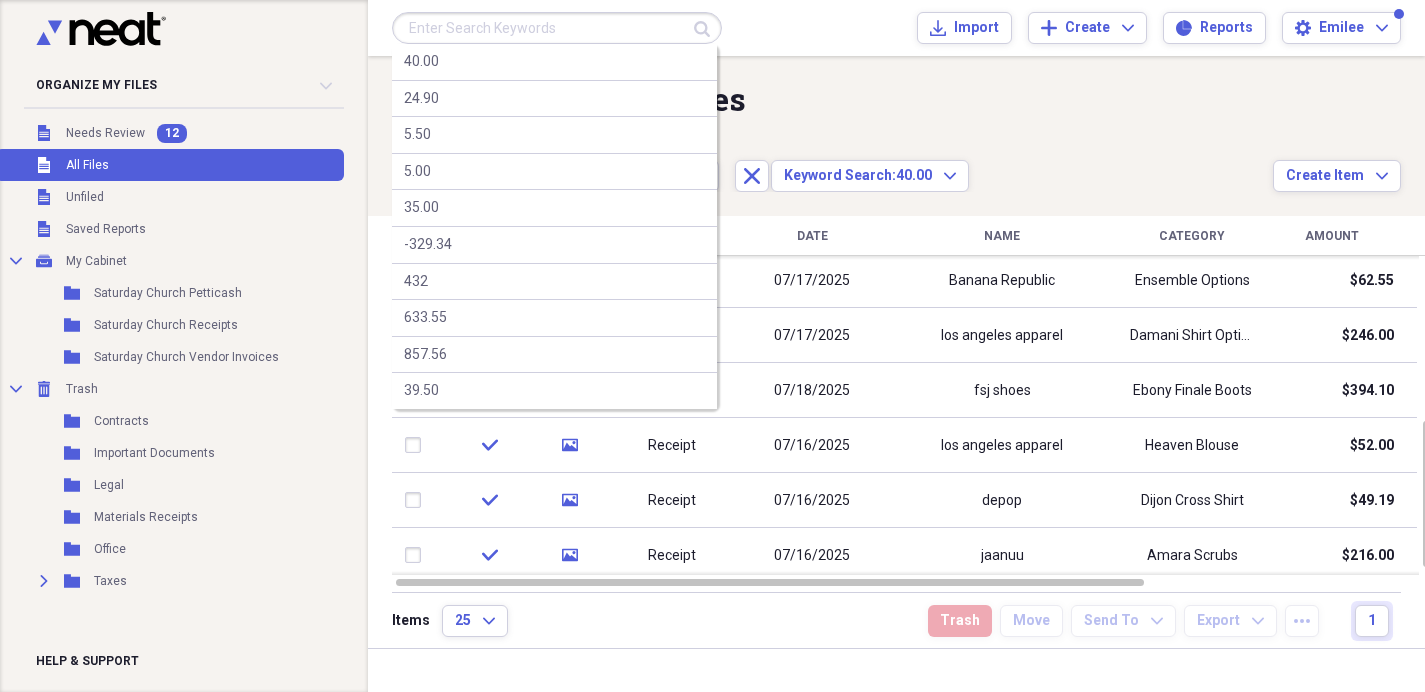 click at bounding box center [557, 28] 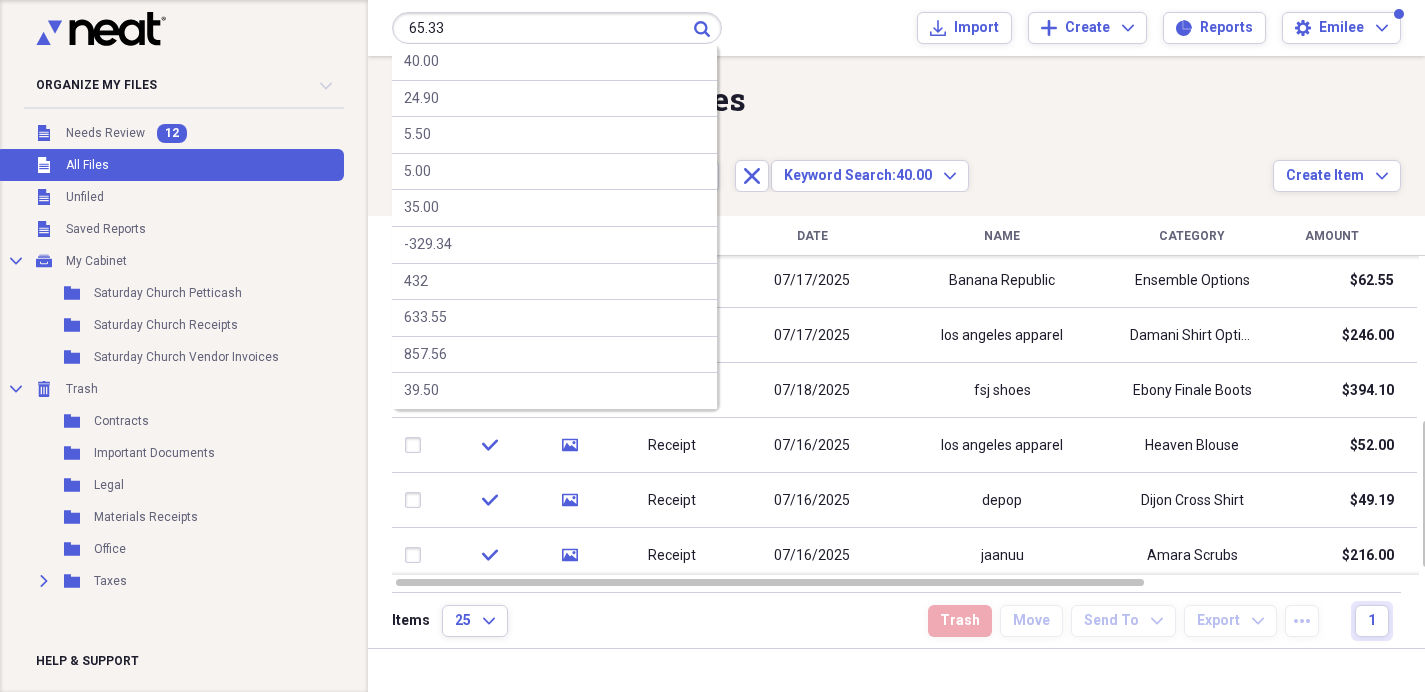 type on "65.33" 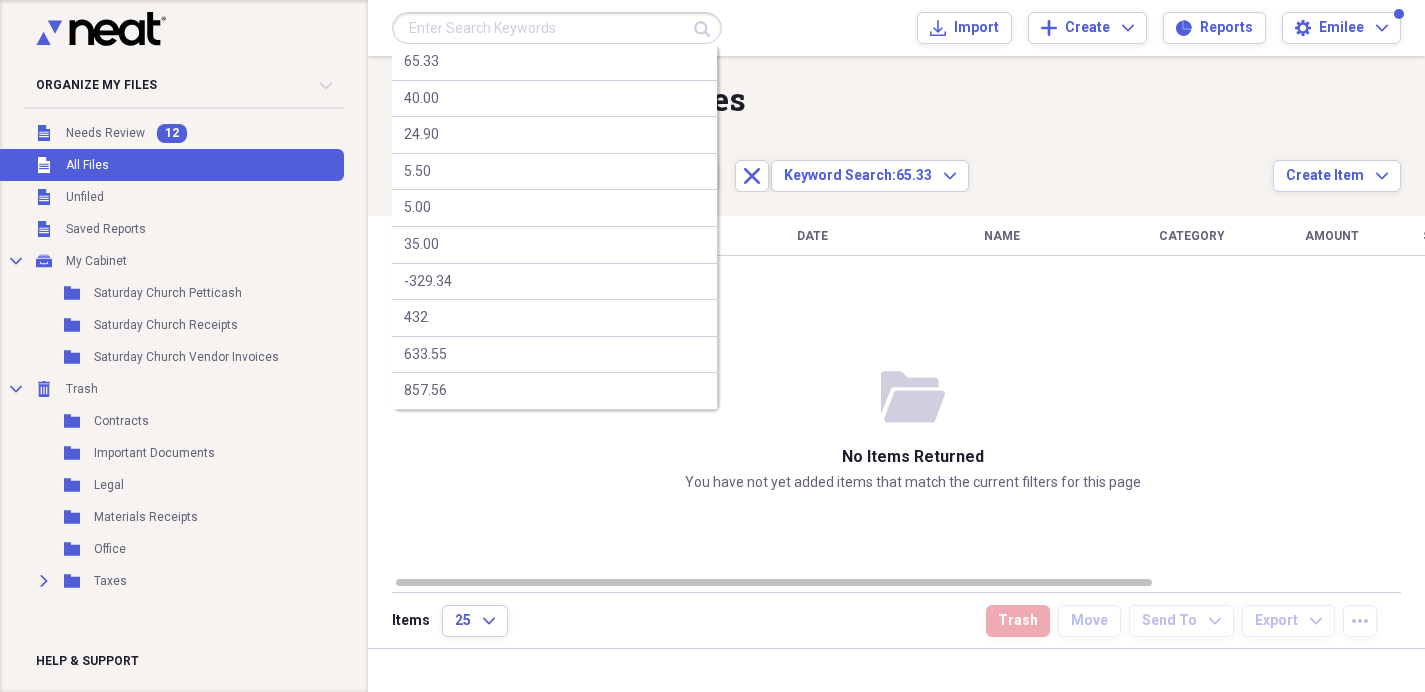 click at bounding box center (557, 28) 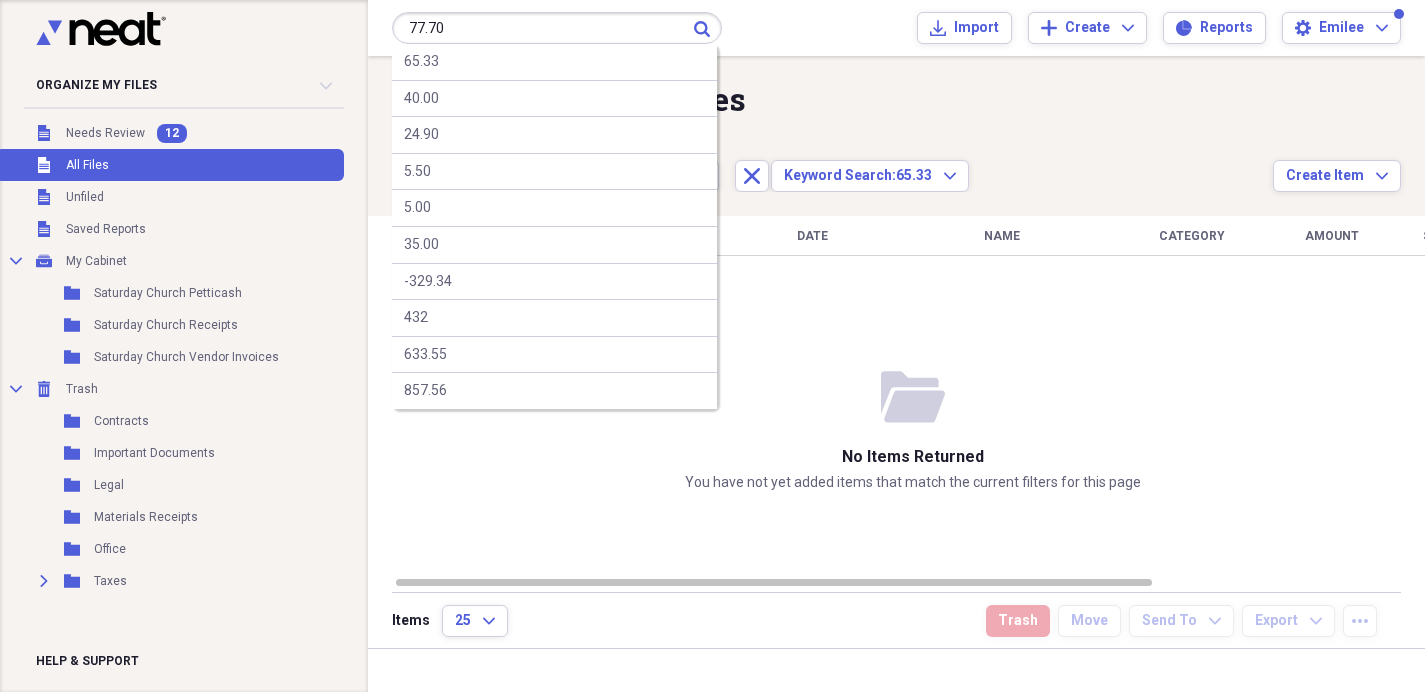 type on "77.70" 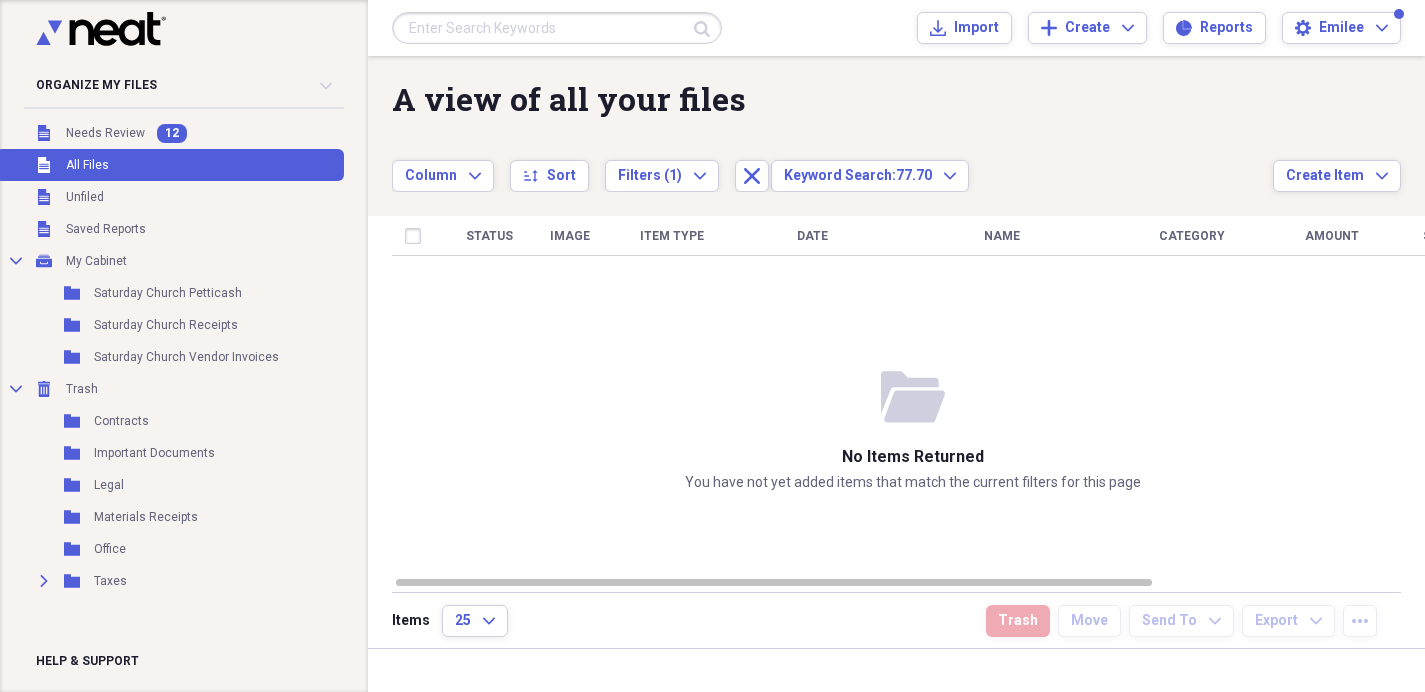 click at bounding box center (557, 28) 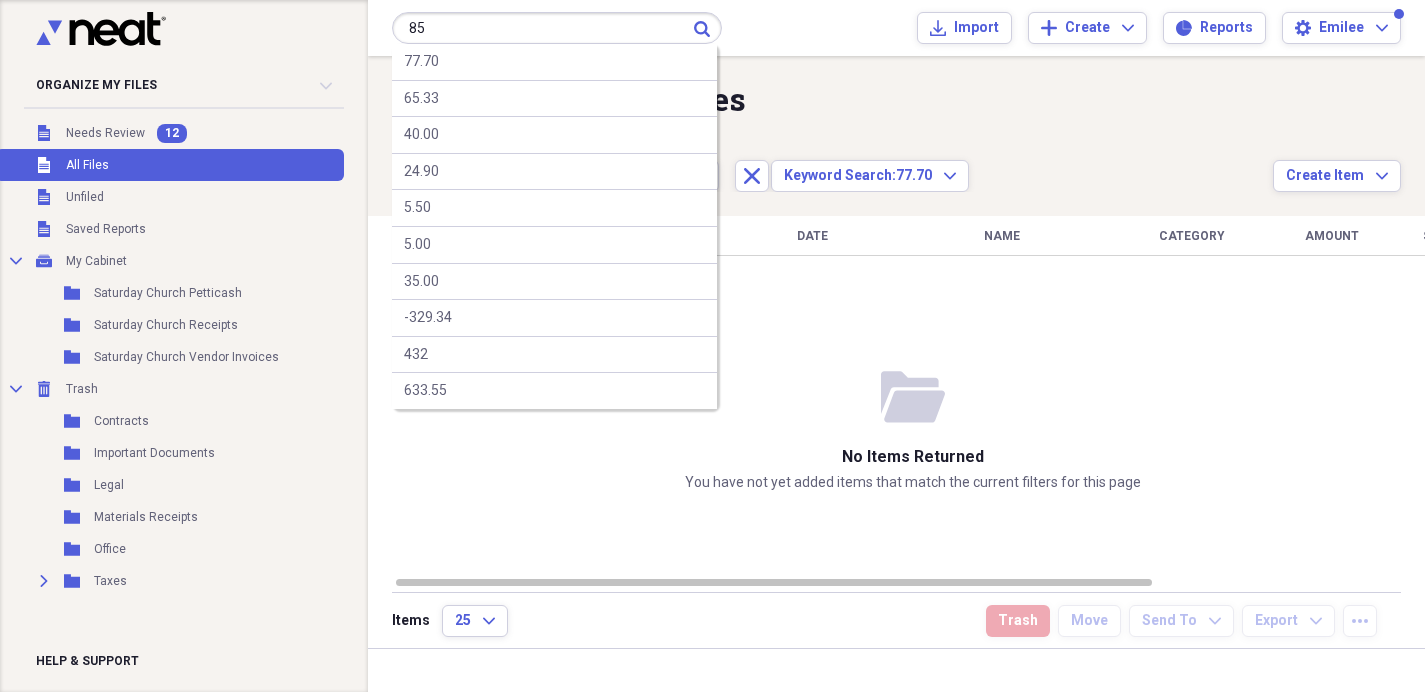 type on "85" 